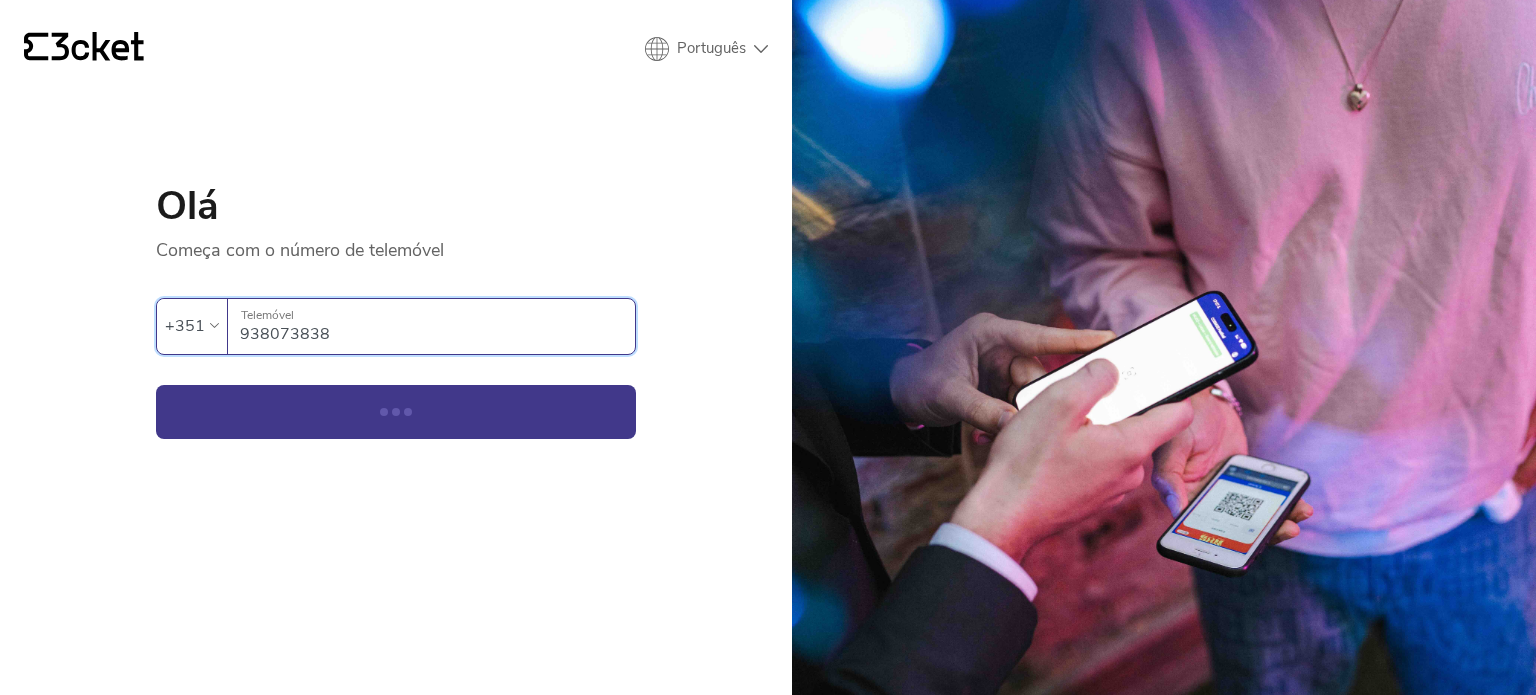 scroll, scrollTop: 0, scrollLeft: 0, axis: both 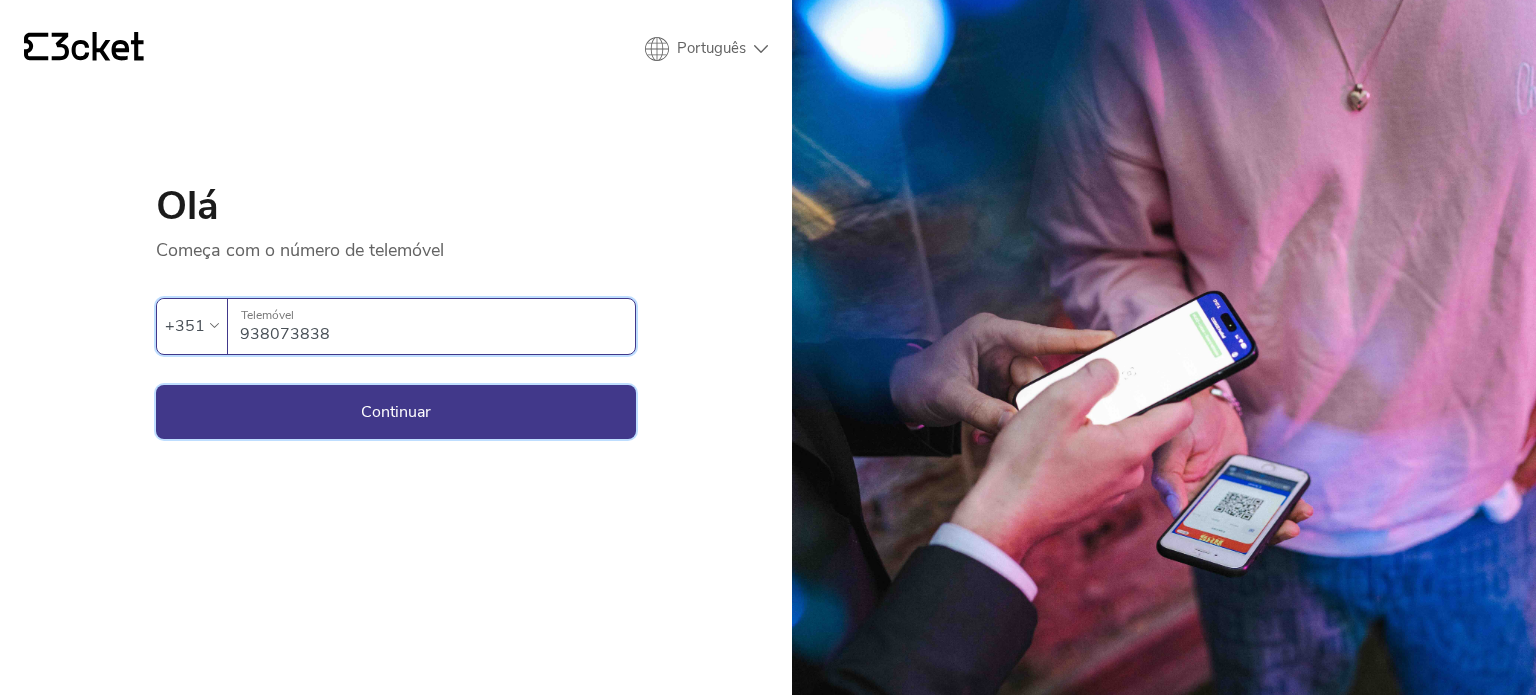click on "Continuar" at bounding box center [396, 412] 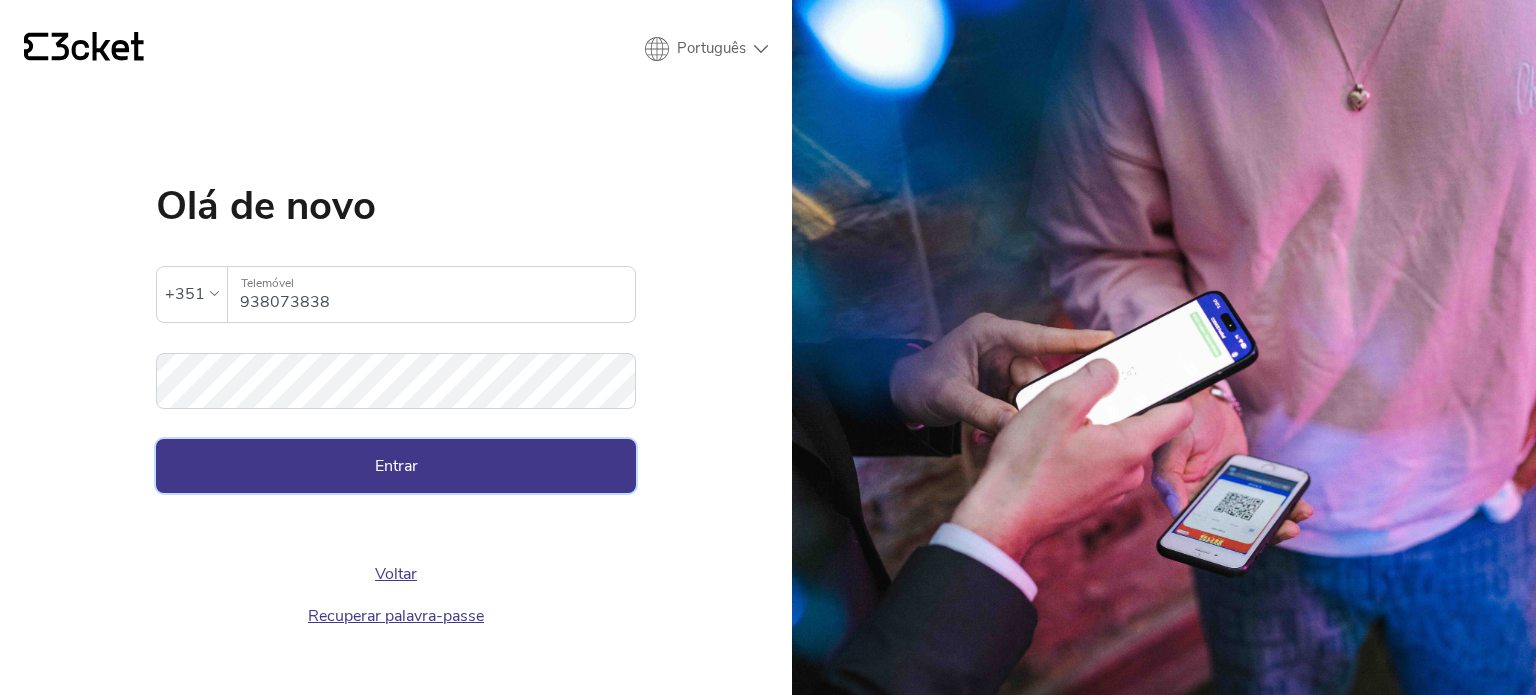 click on "Entrar" at bounding box center [396, 466] 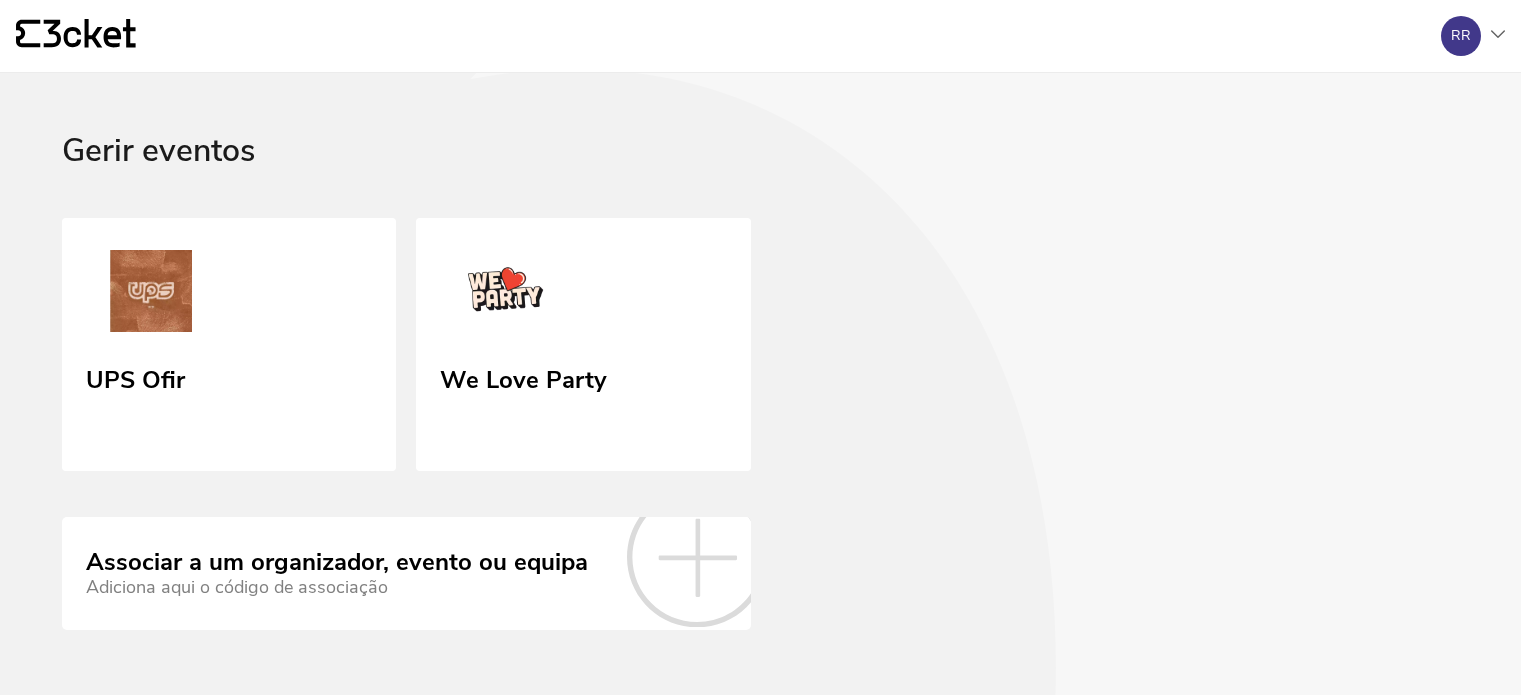 scroll, scrollTop: 0, scrollLeft: 0, axis: both 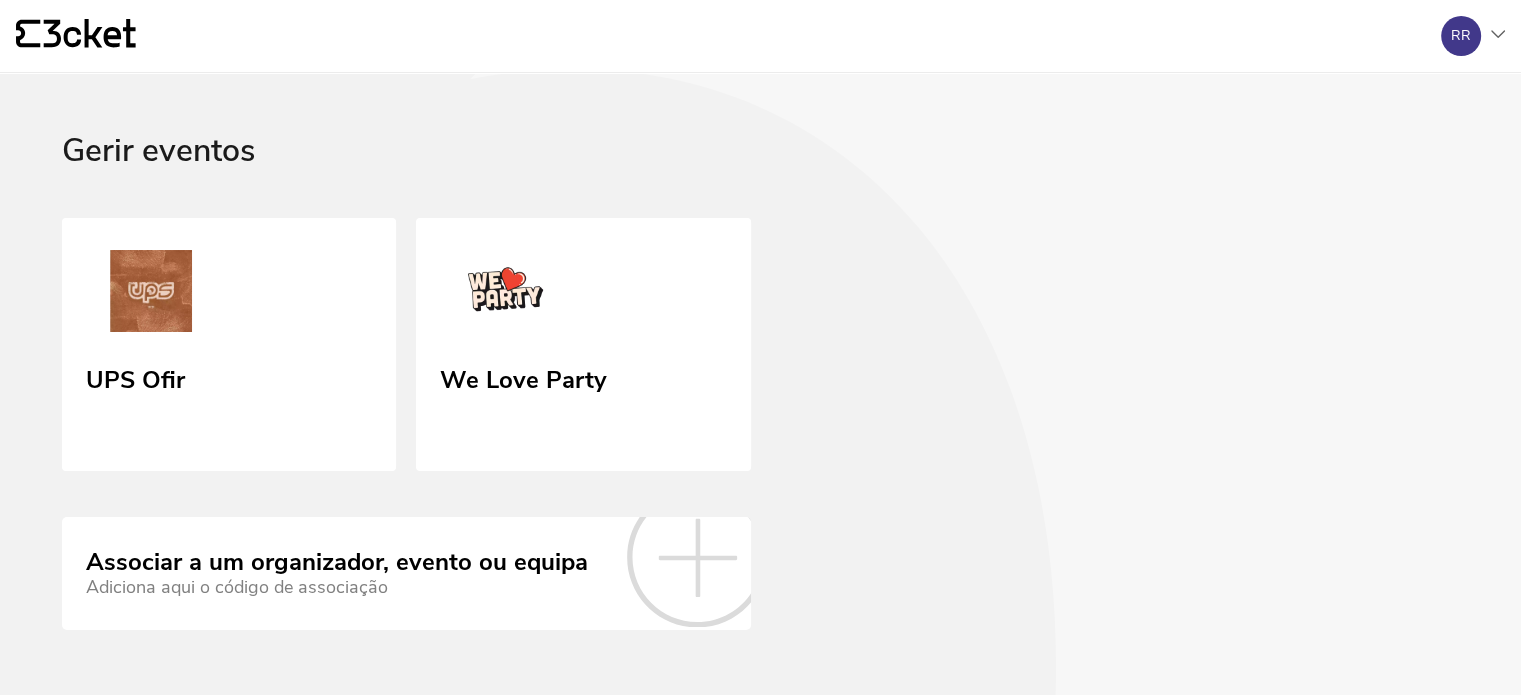 click at bounding box center [1498, 36] 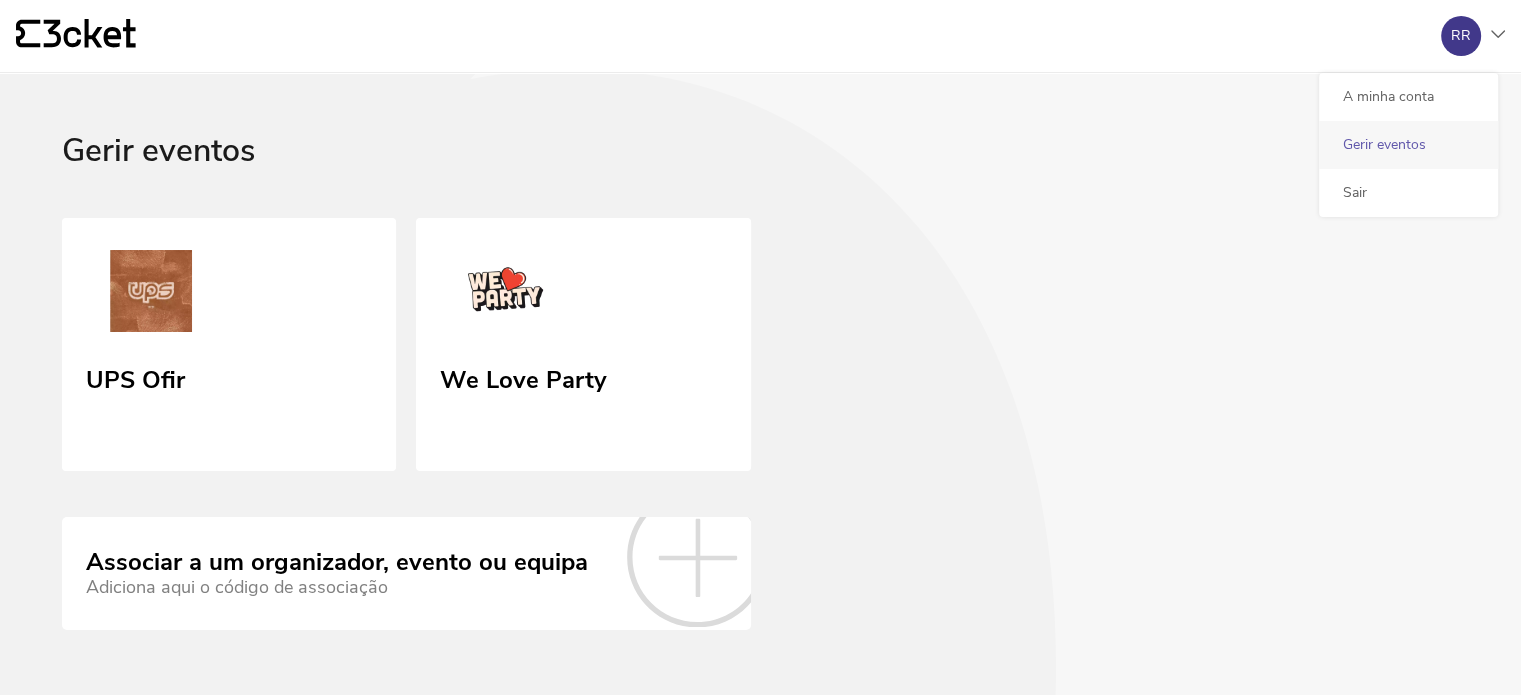 click on "Gerir eventos" at bounding box center (1408, 145) 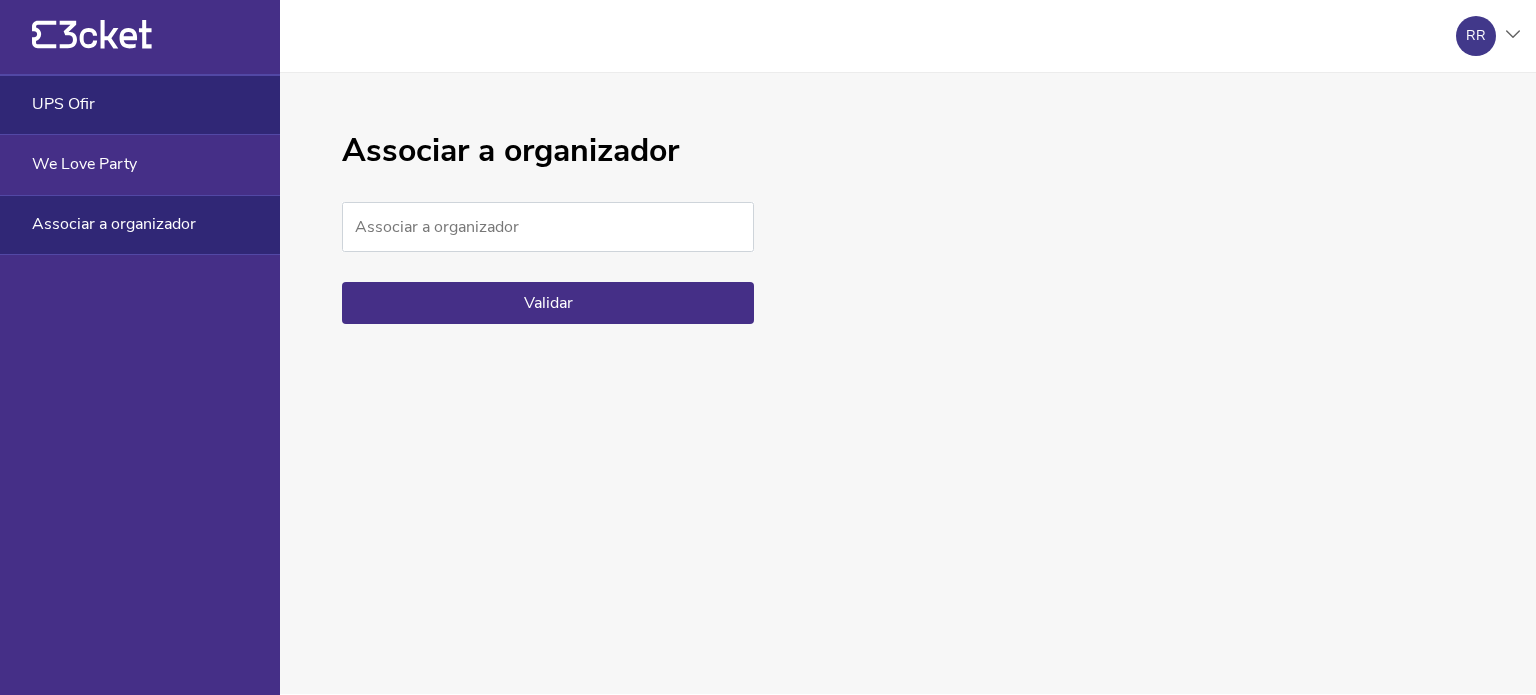 click on "UPS Ofir" at bounding box center [63, 104] 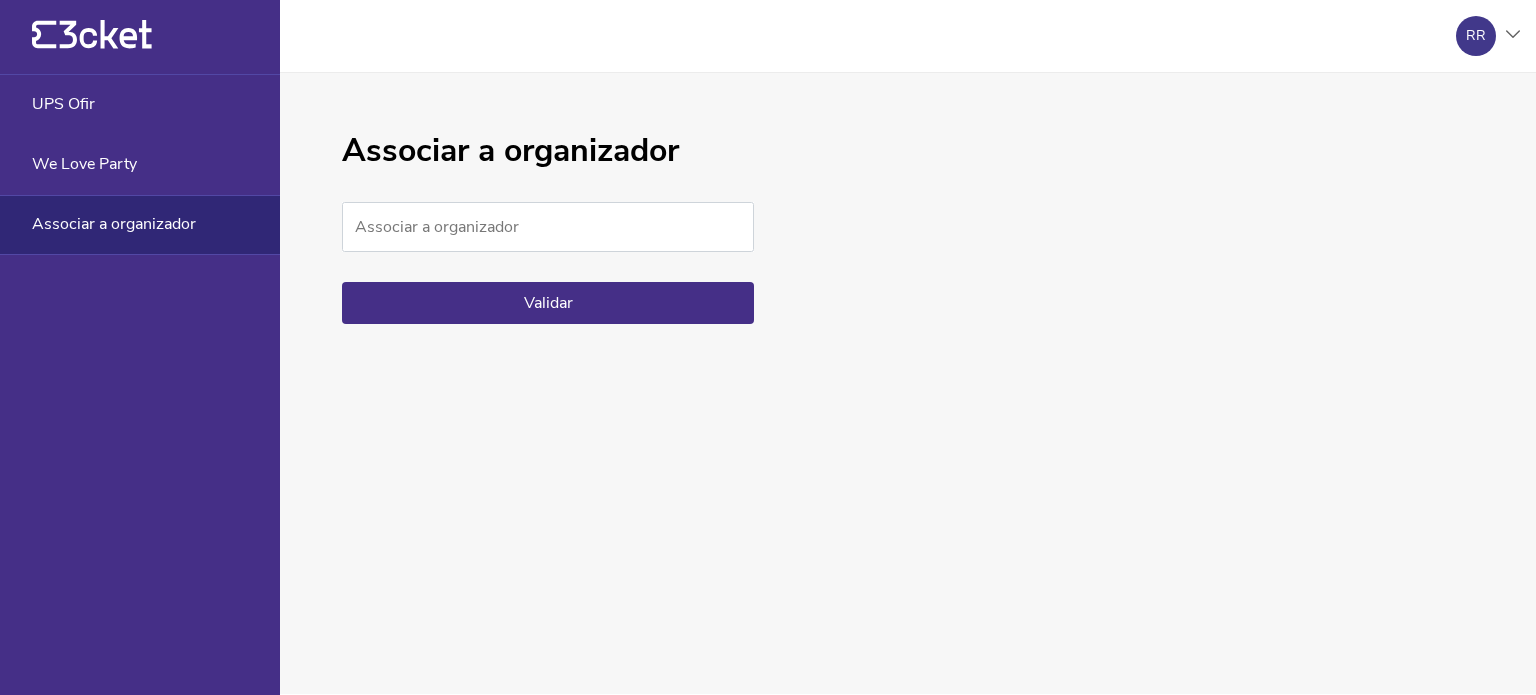 click on "RR" at bounding box center (1480, 36) 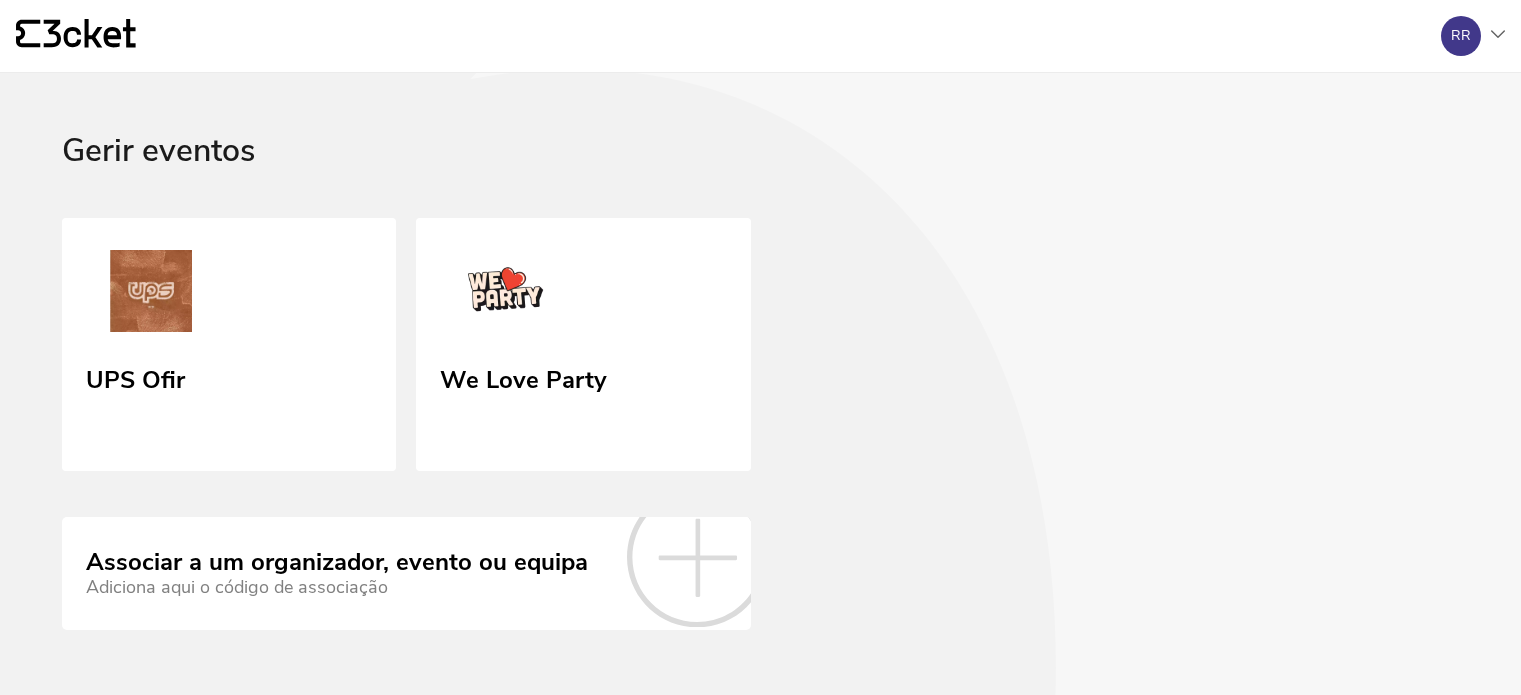 scroll, scrollTop: 0, scrollLeft: 0, axis: both 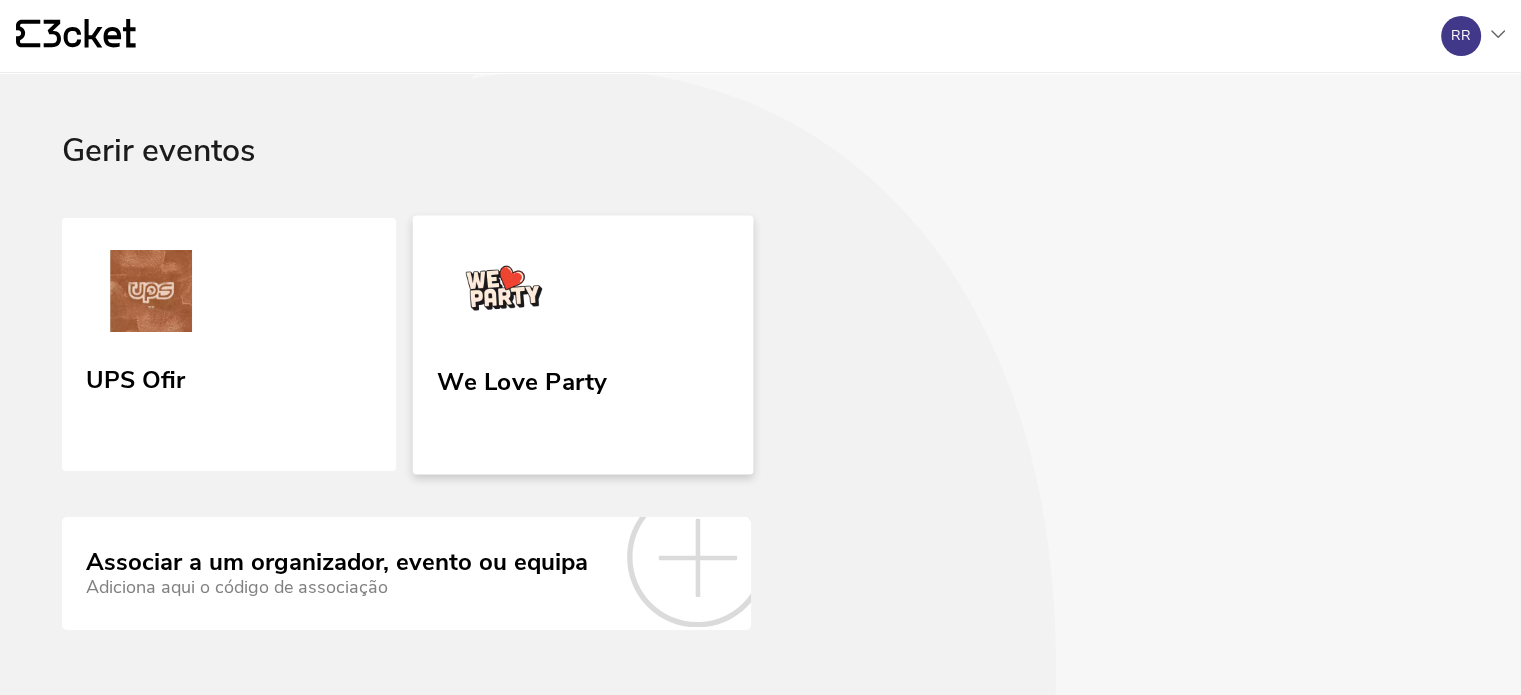 drag, startPoint x: 0, startPoint y: 0, endPoint x: 629, endPoint y: 351, distance: 720.3069 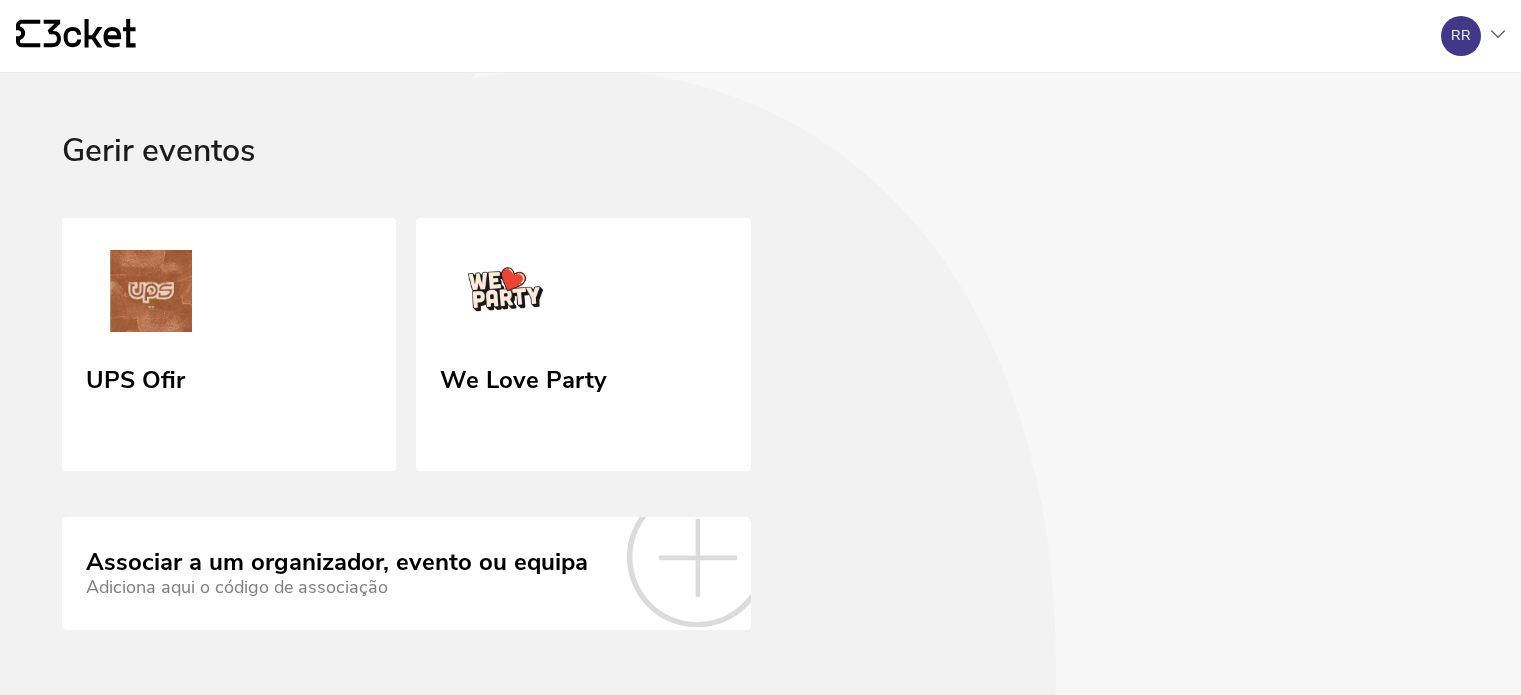 scroll, scrollTop: 0, scrollLeft: 0, axis: both 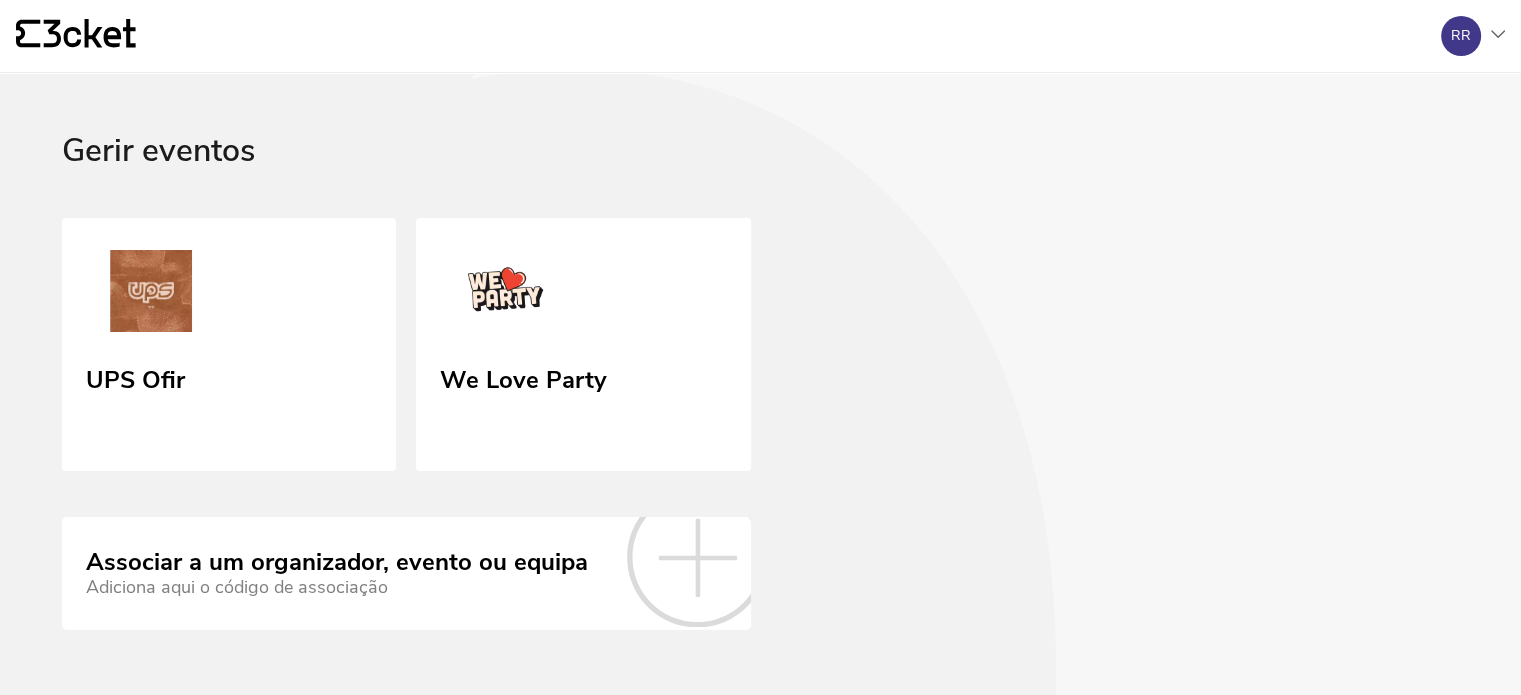 click on "RR" at bounding box center [1465, 36] 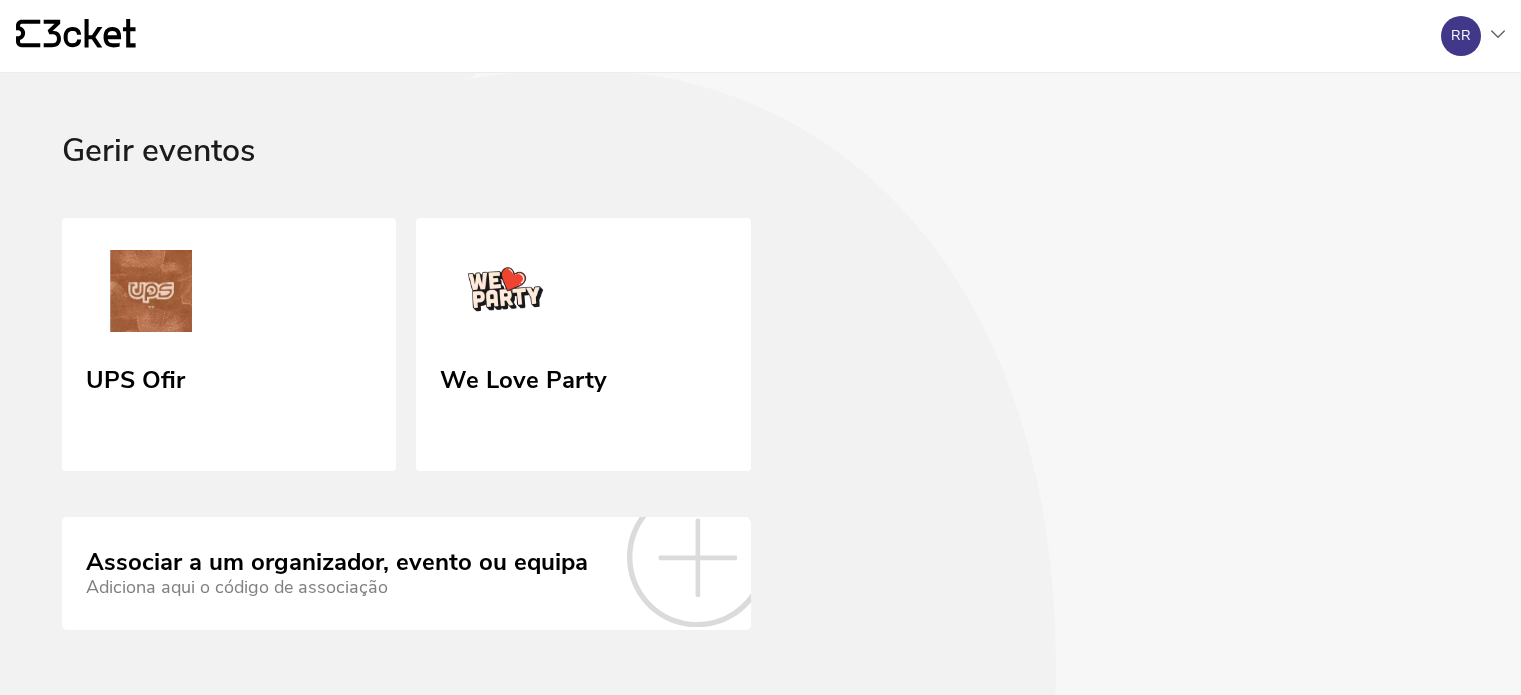 scroll, scrollTop: 0, scrollLeft: 0, axis: both 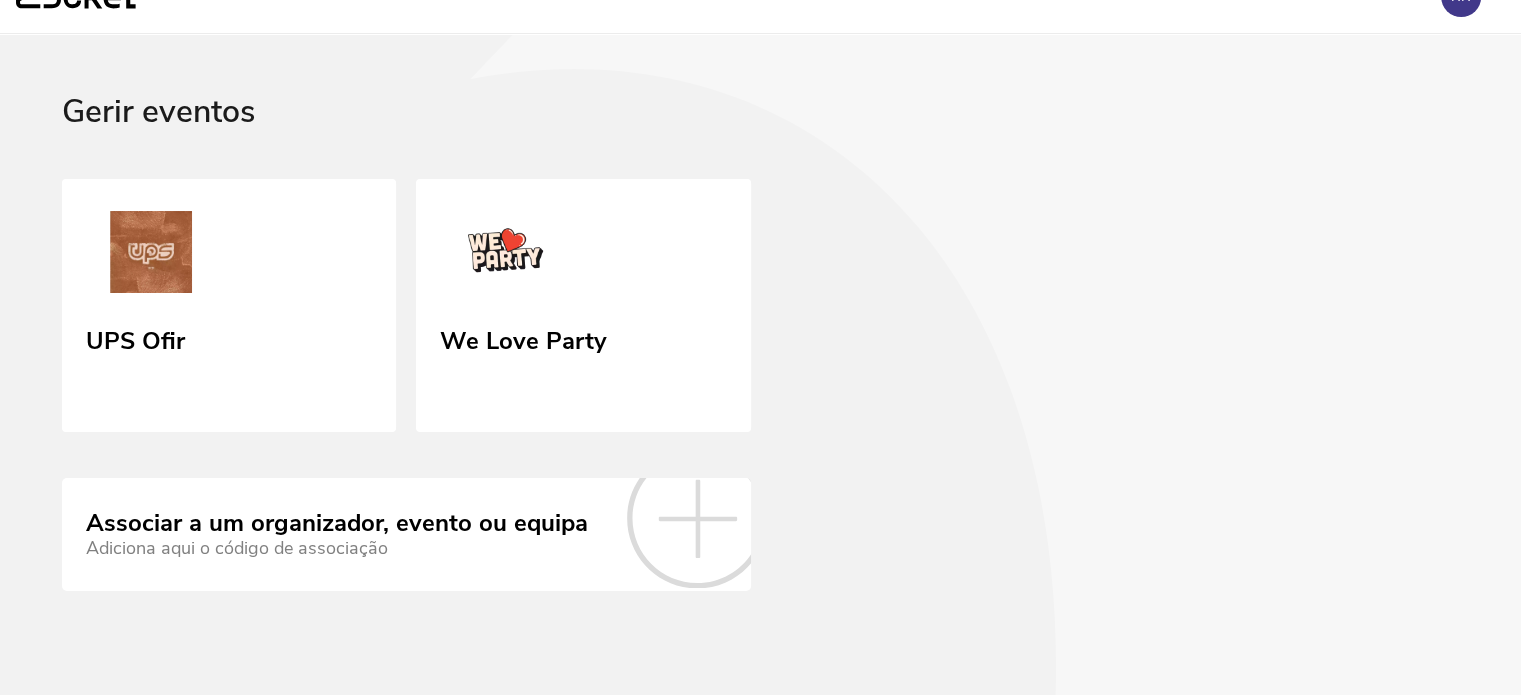 click on "Associar a um organizador, evento ou equipa" at bounding box center (337, 524) 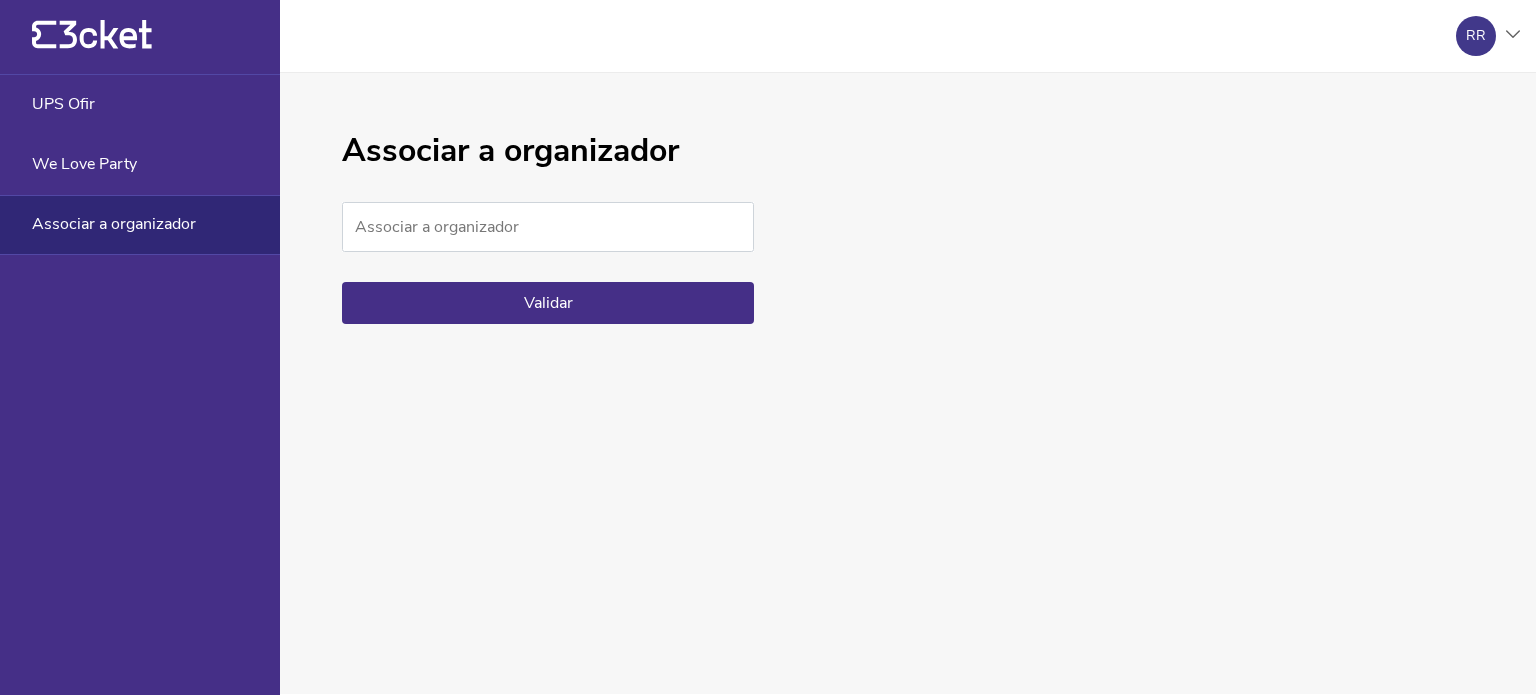 scroll, scrollTop: 0, scrollLeft: 0, axis: both 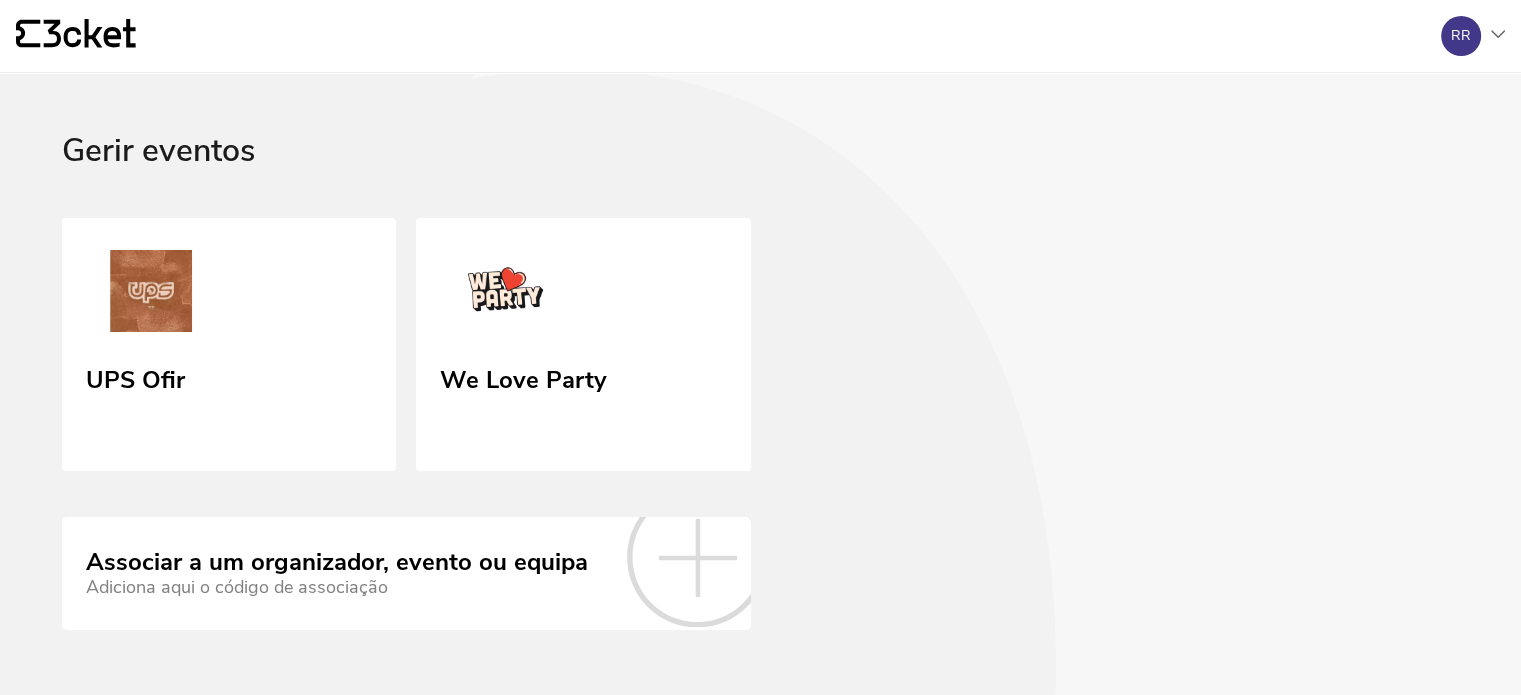 click 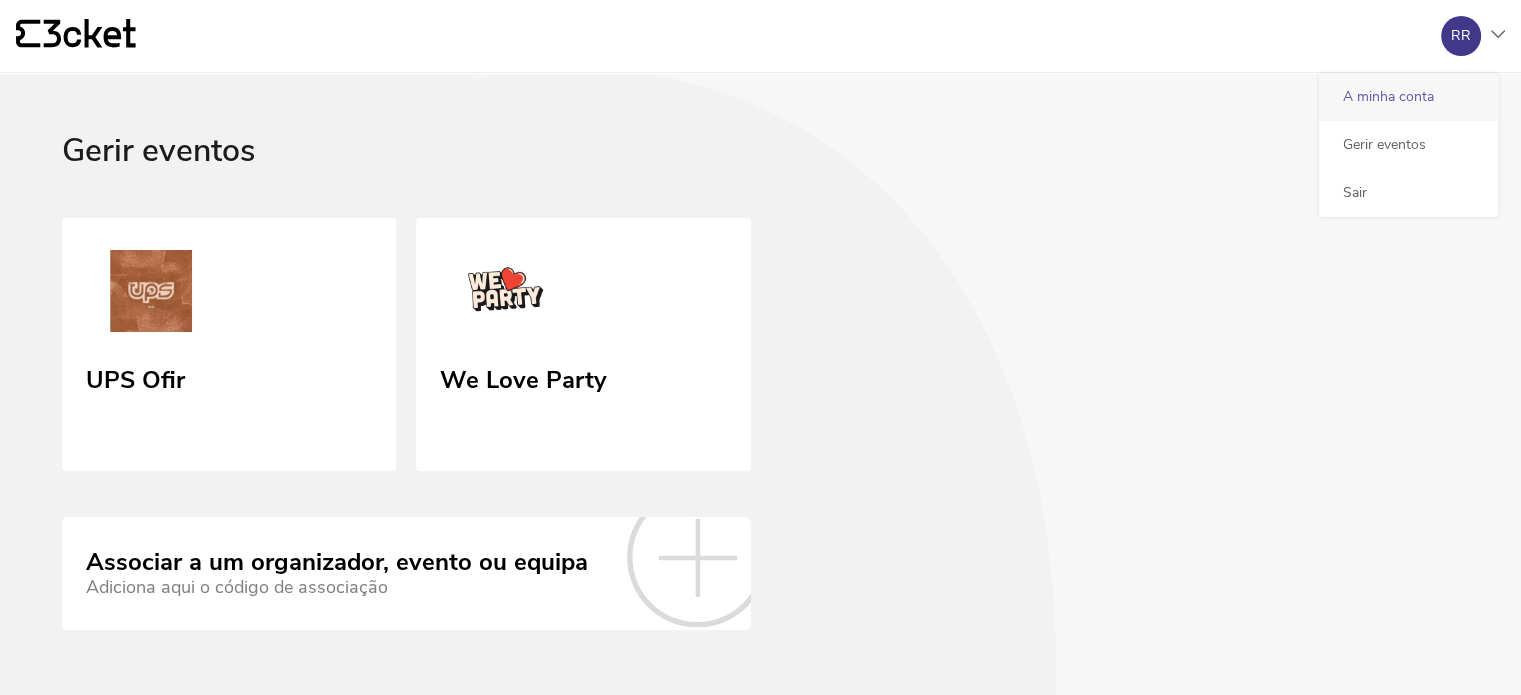 click on "A minha conta" at bounding box center (1408, 97) 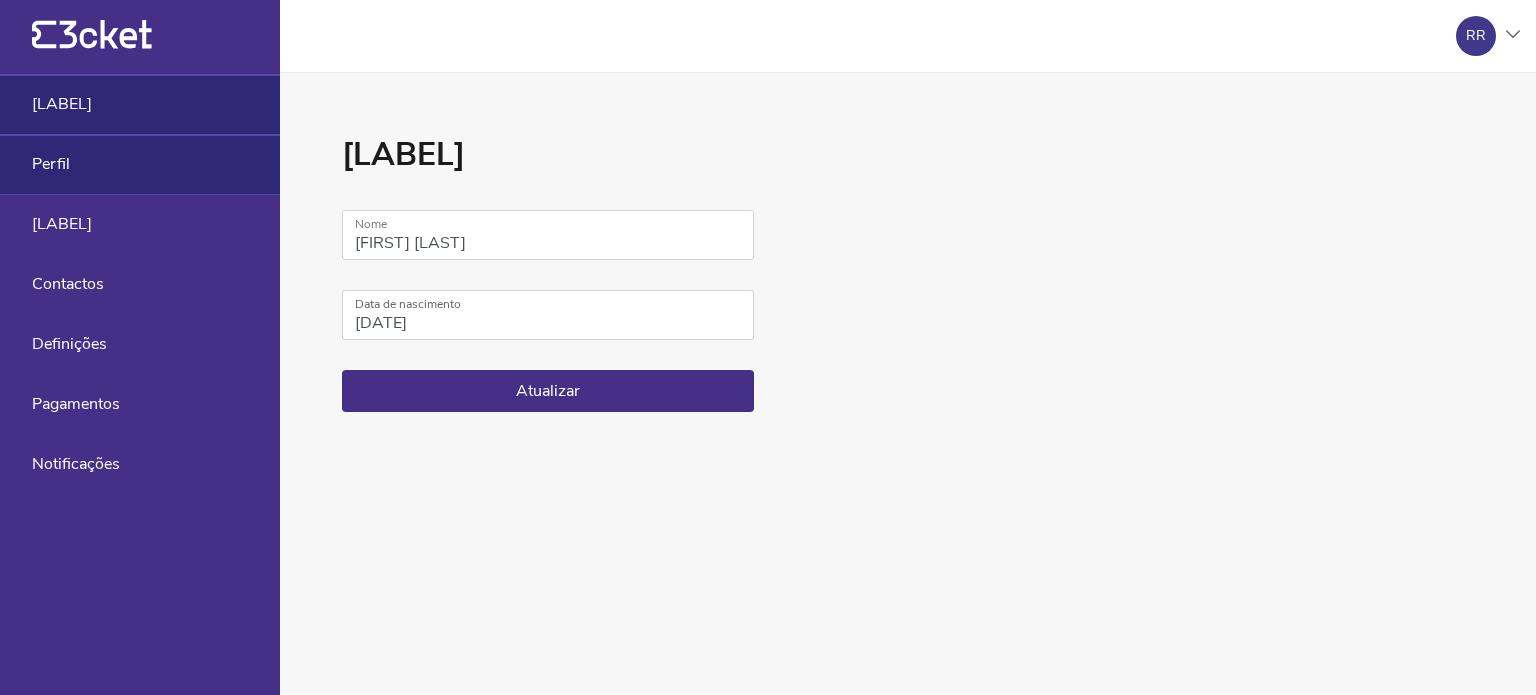 click on "Perfil" at bounding box center (140, 165) 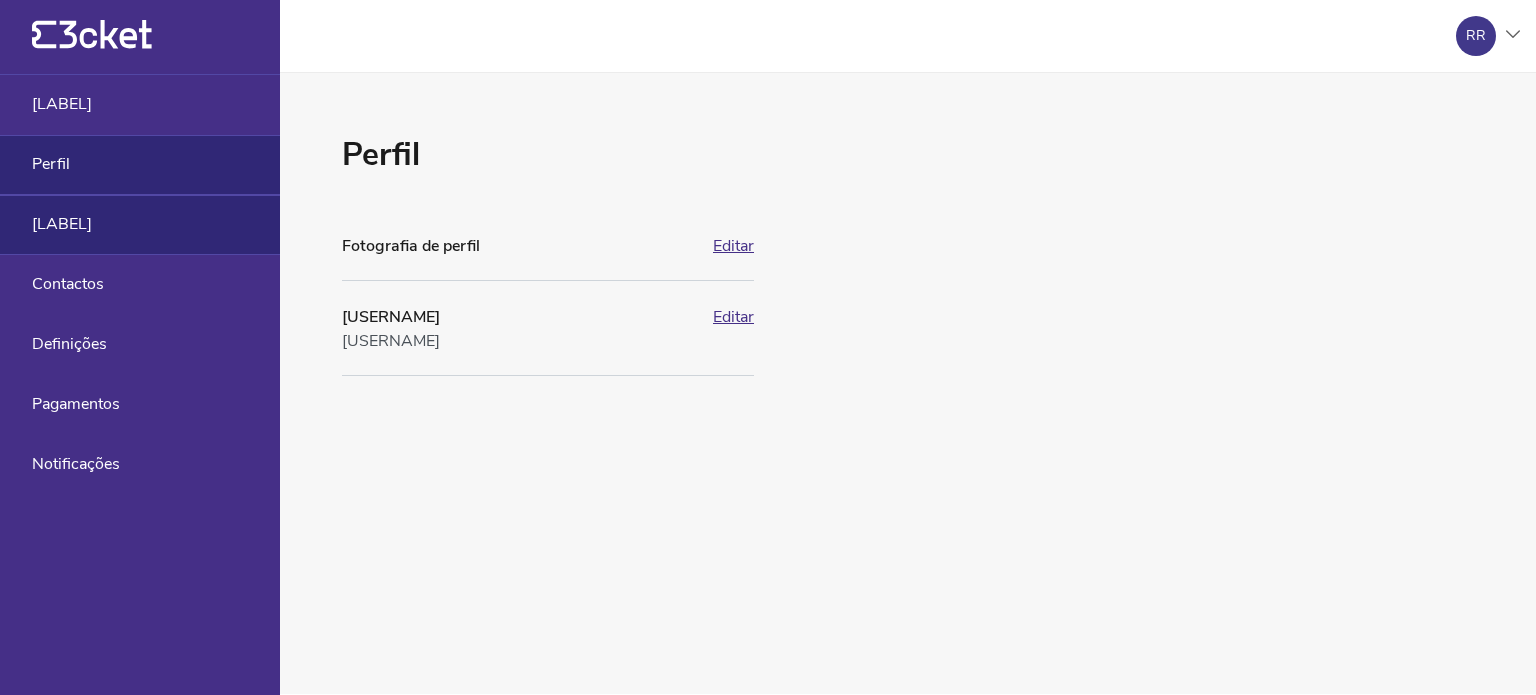 click on "[LABEL]" at bounding box center [62, 224] 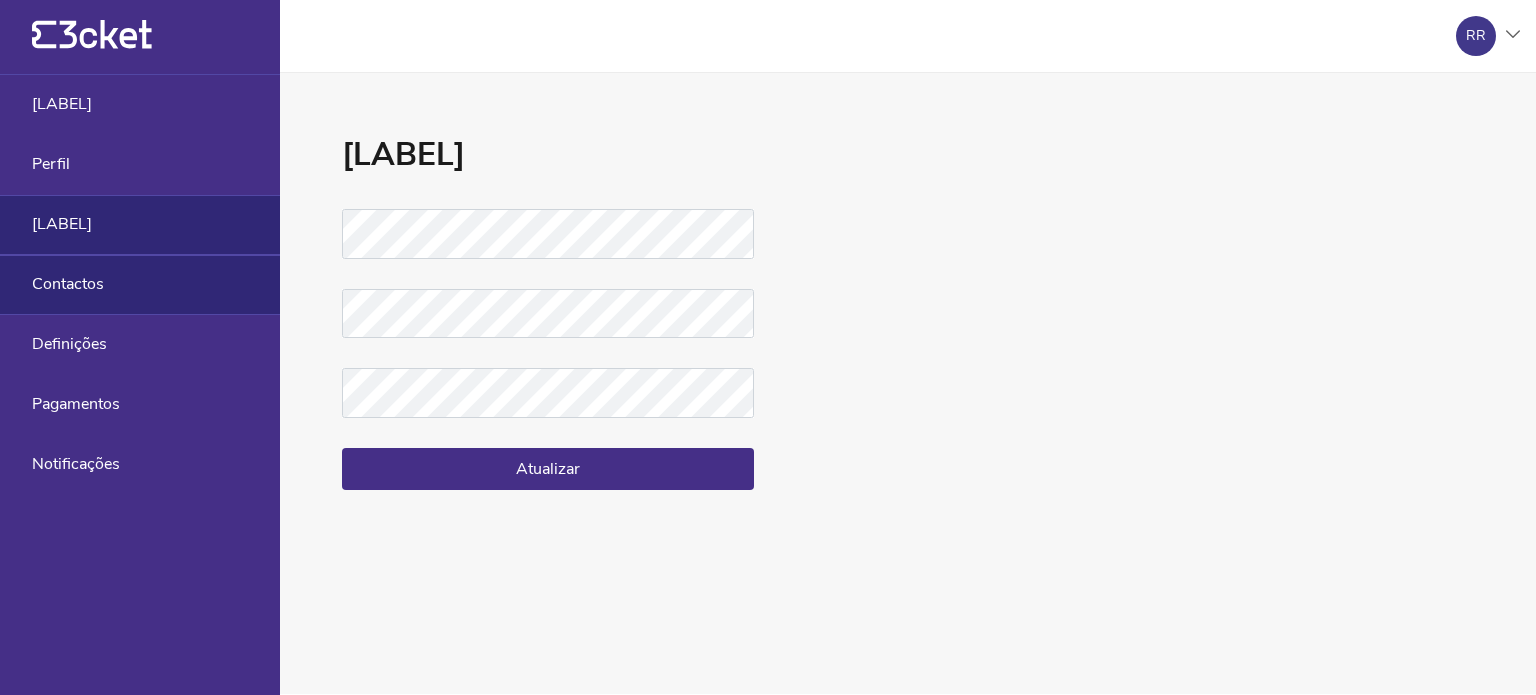 click on "Contactos" at bounding box center [140, 285] 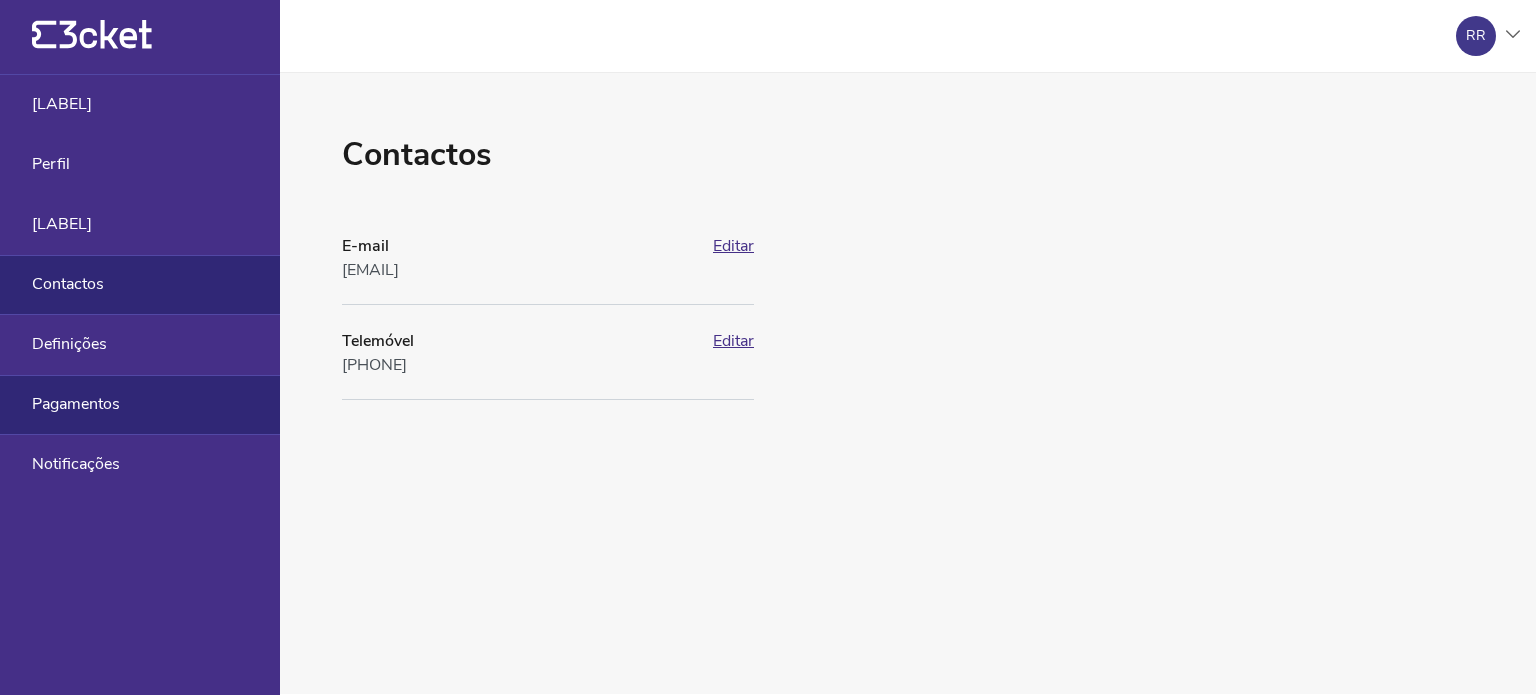 click on "Pagamentos" at bounding box center [140, 405] 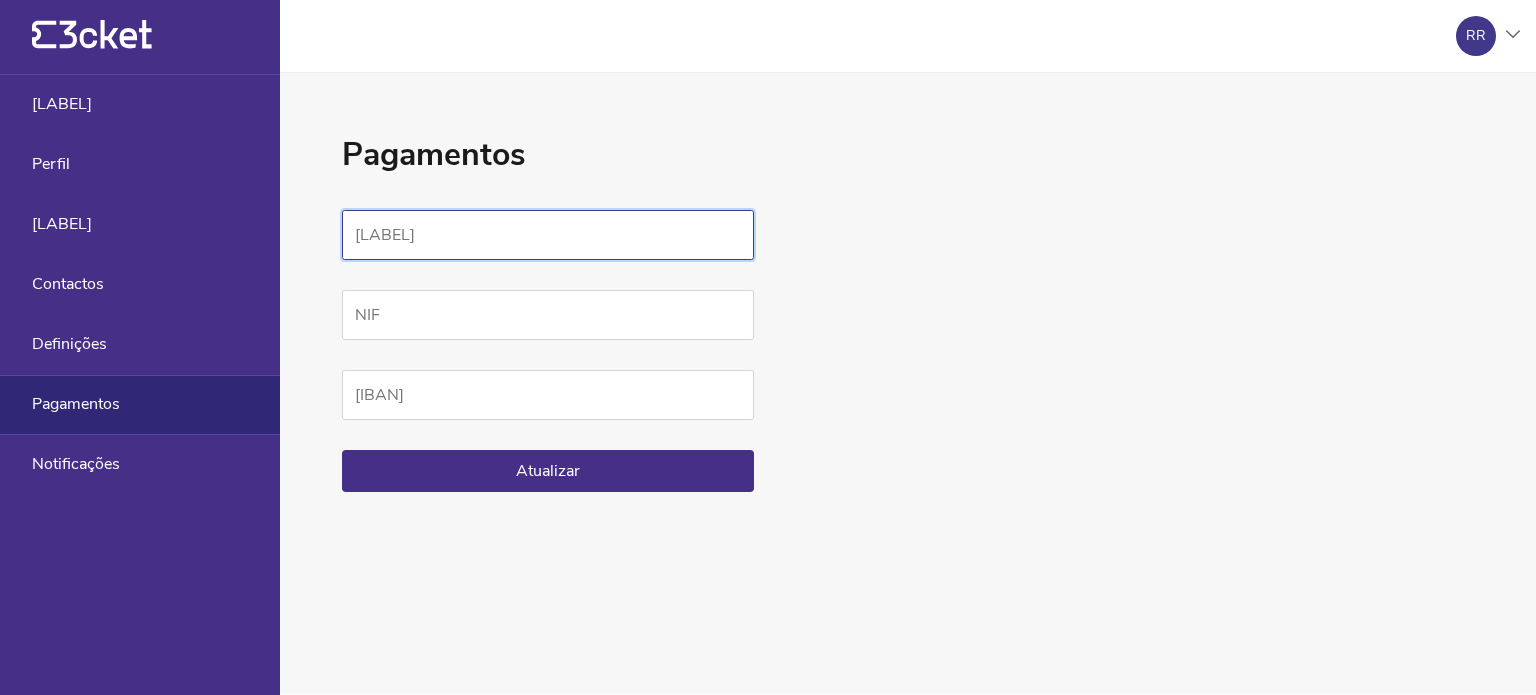 click on "[LABEL]" at bounding box center (548, 235) 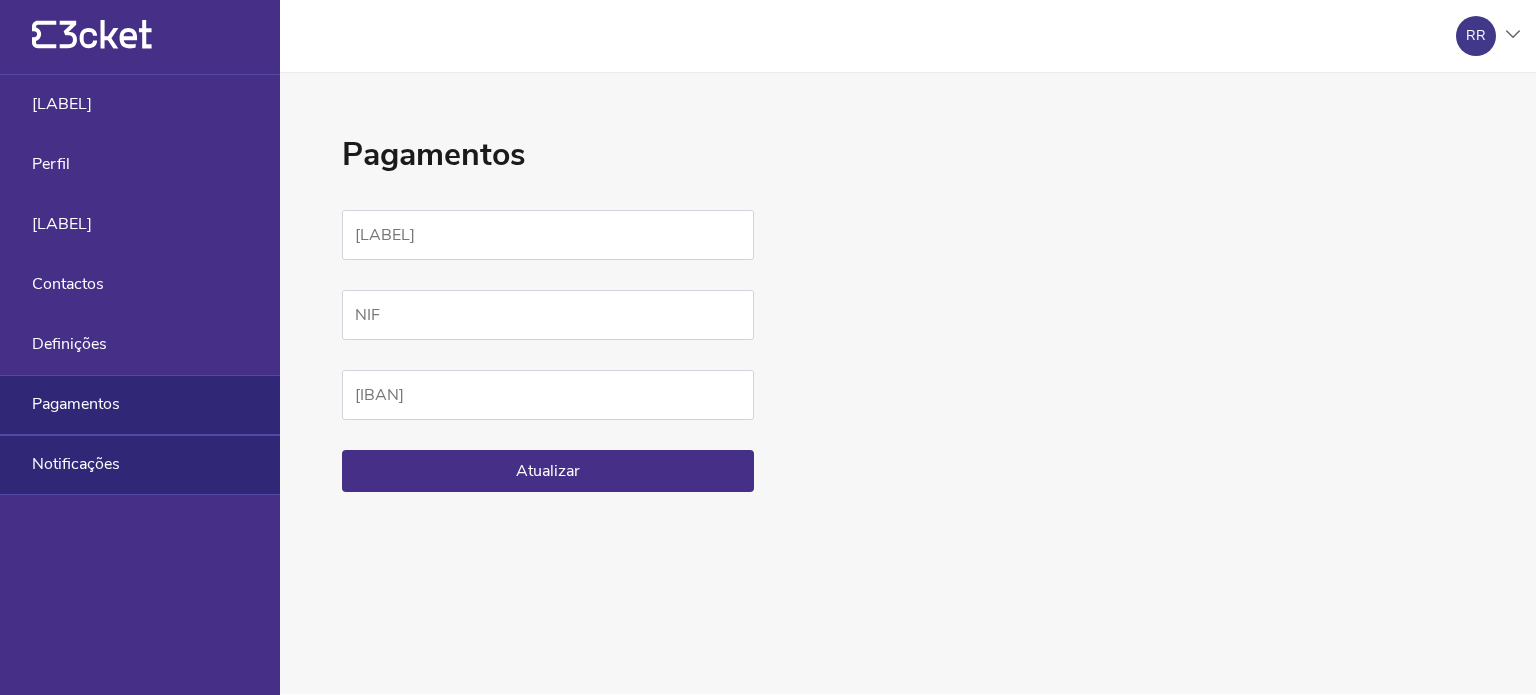click on "Notificações" at bounding box center [140, 465] 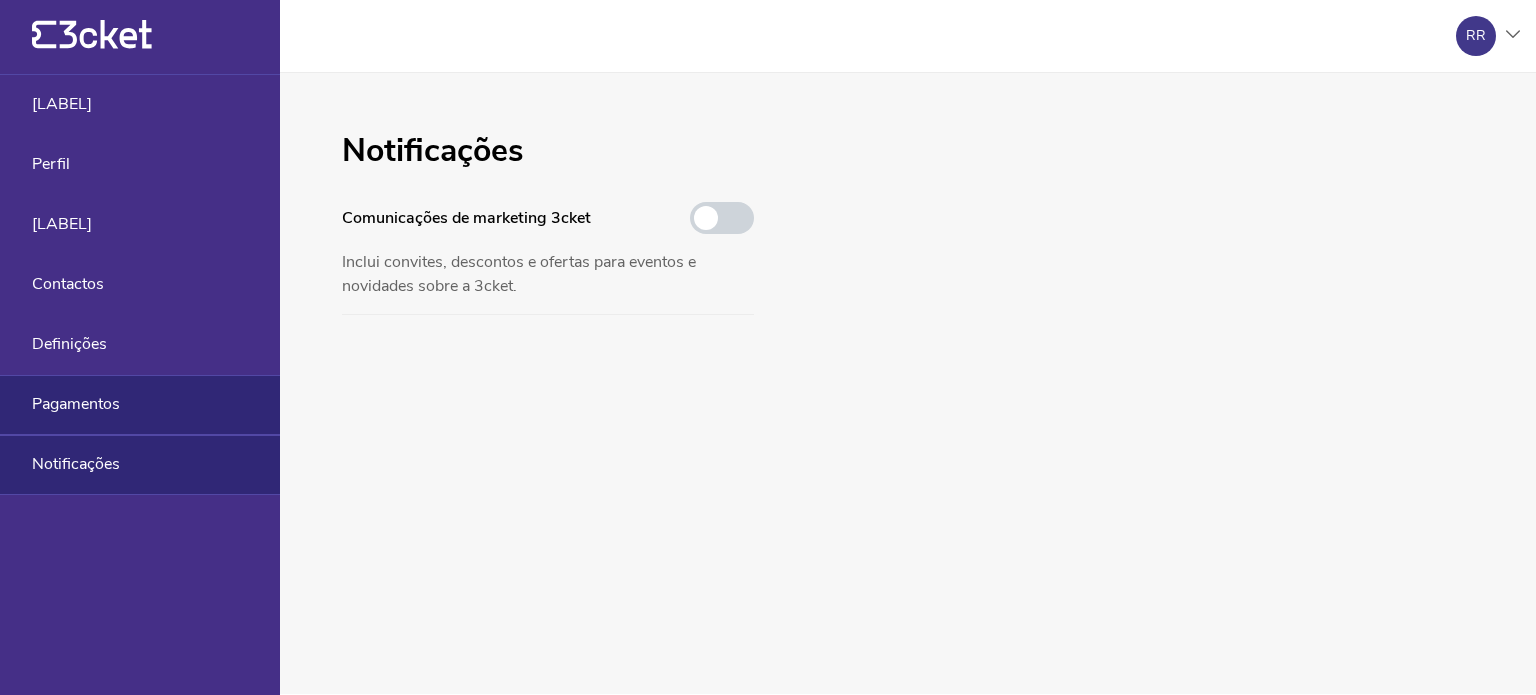 click on "Pagamentos" at bounding box center [140, 405] 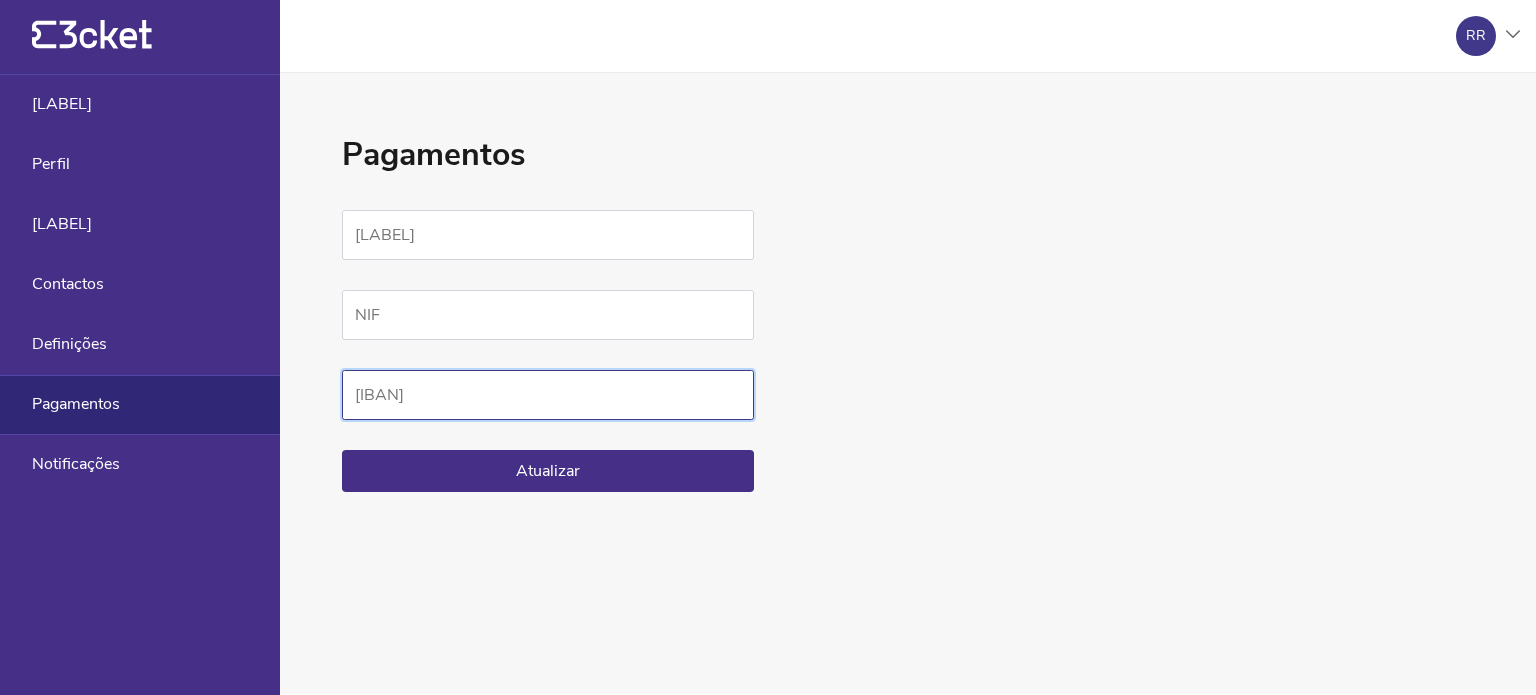 click on "[IBAN]" at bounding box center (548, 395) 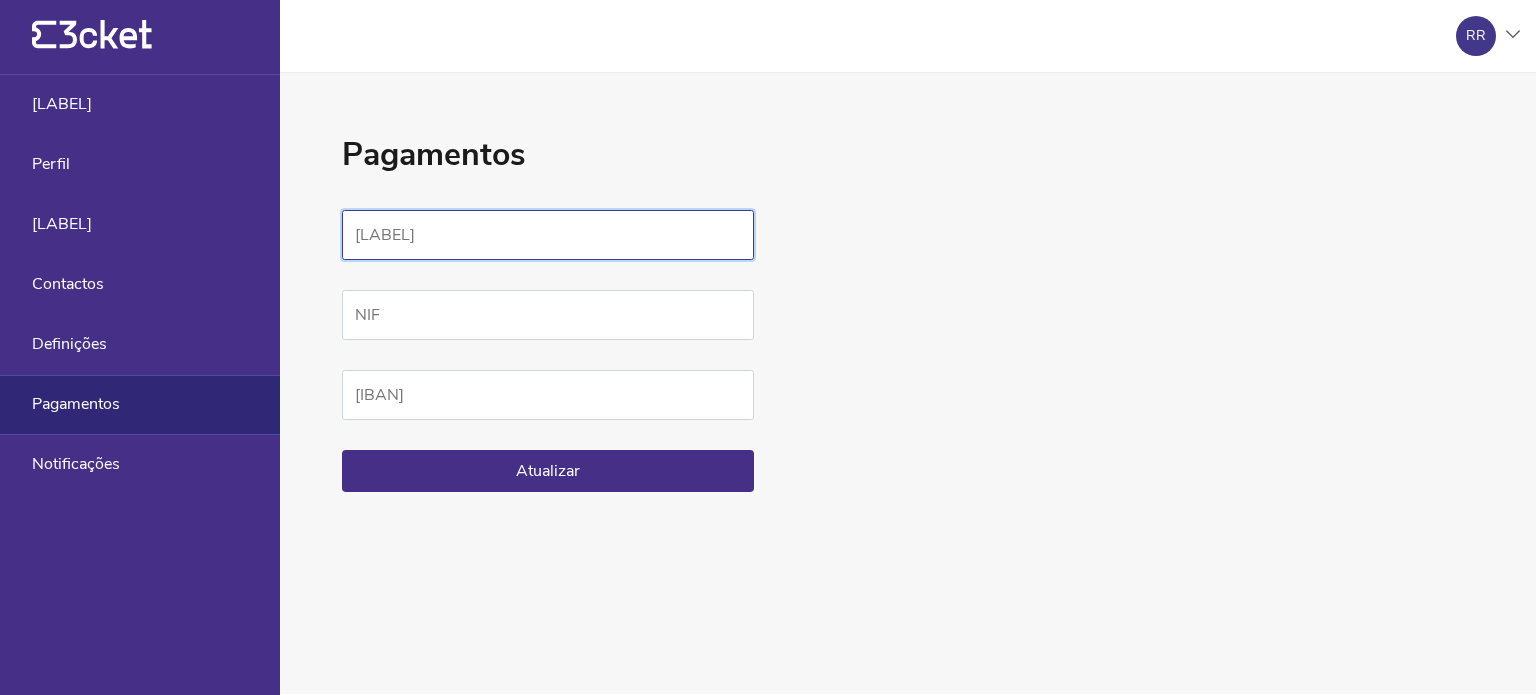 click on "[LABEL]" at bounding box center (548, 235) 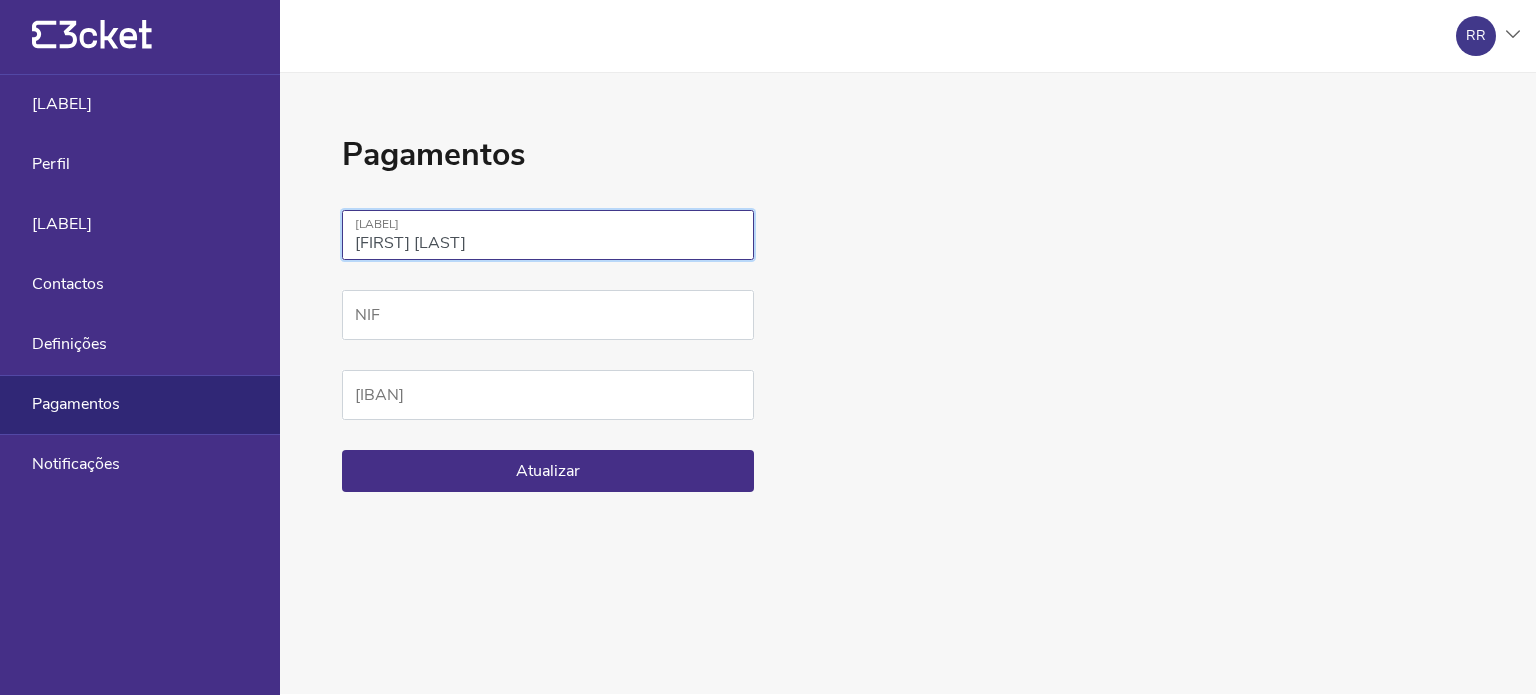 type on "[FIRST] [LAST]" 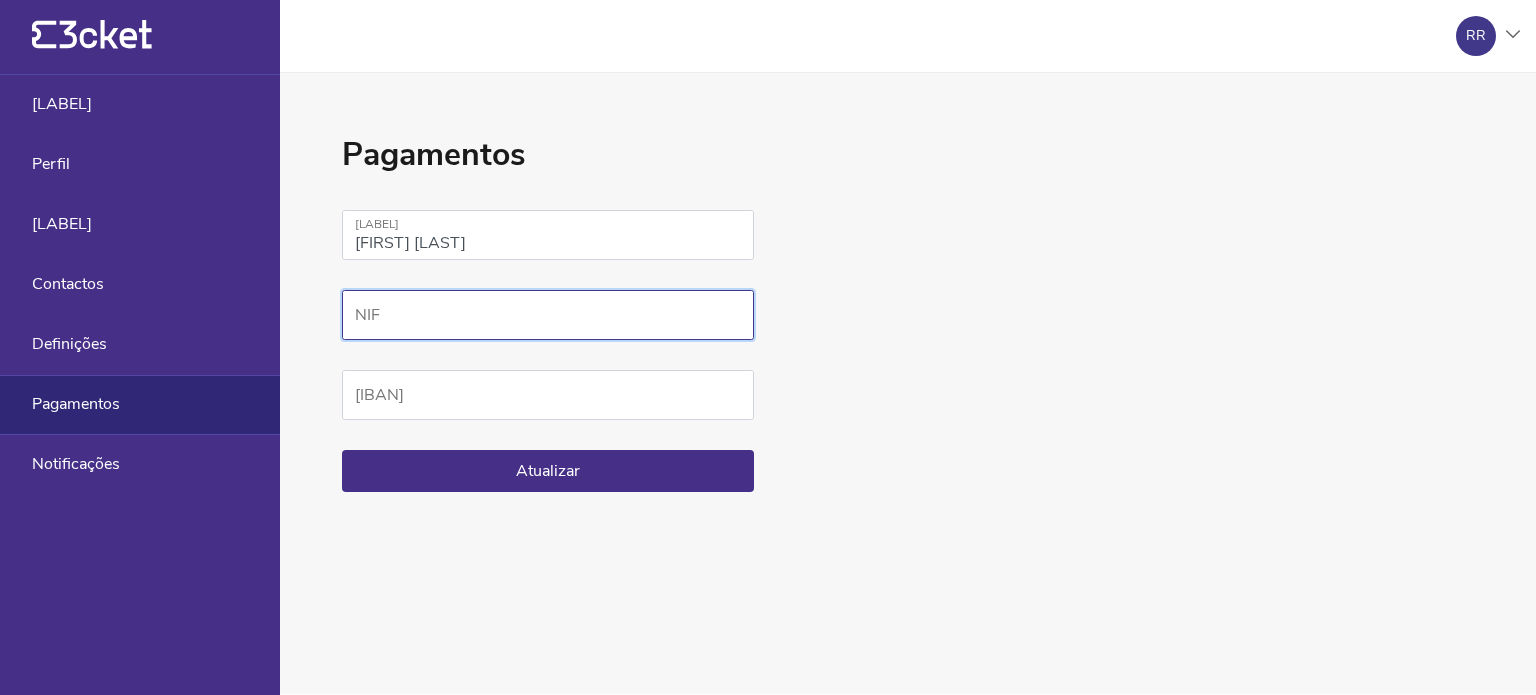 click on "NIF" at bounding box center (548, 315) 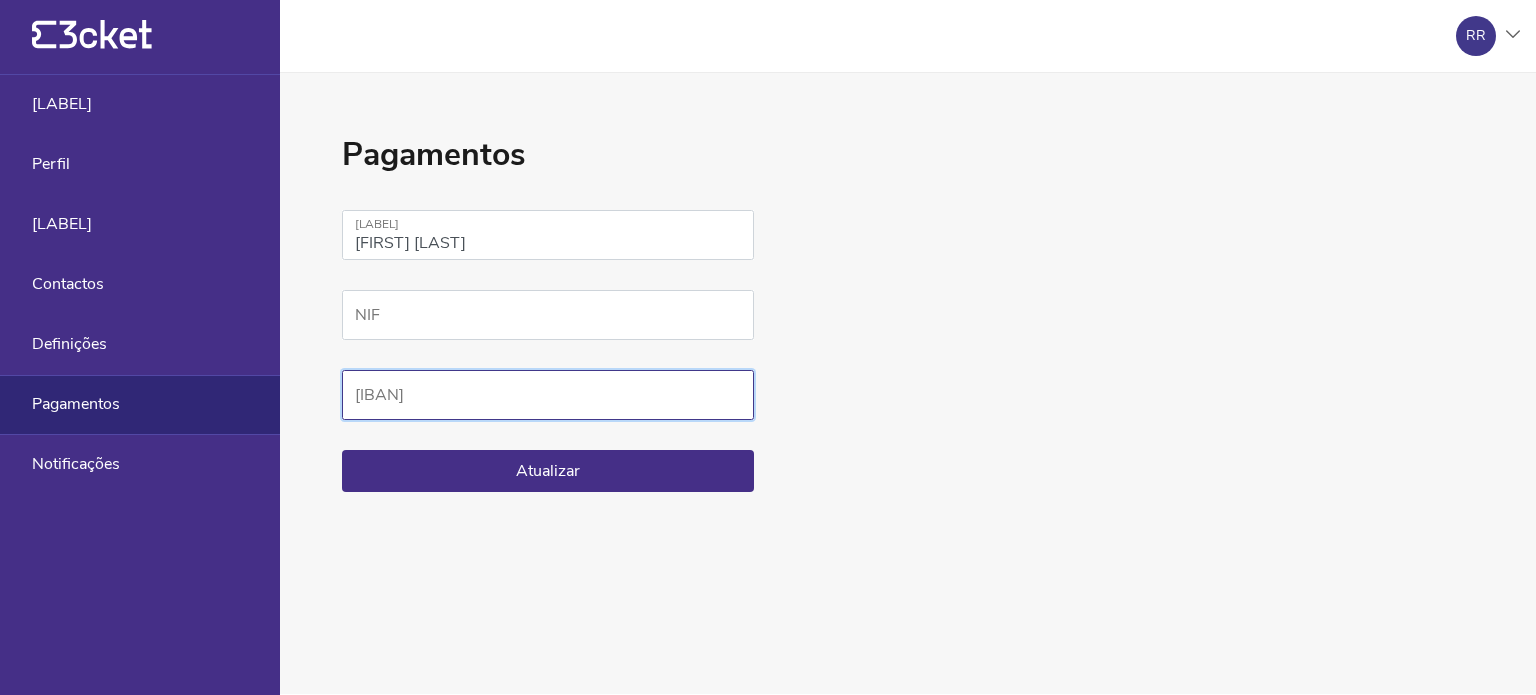 click on "[IBAN]" at bounding box center (548, 395) 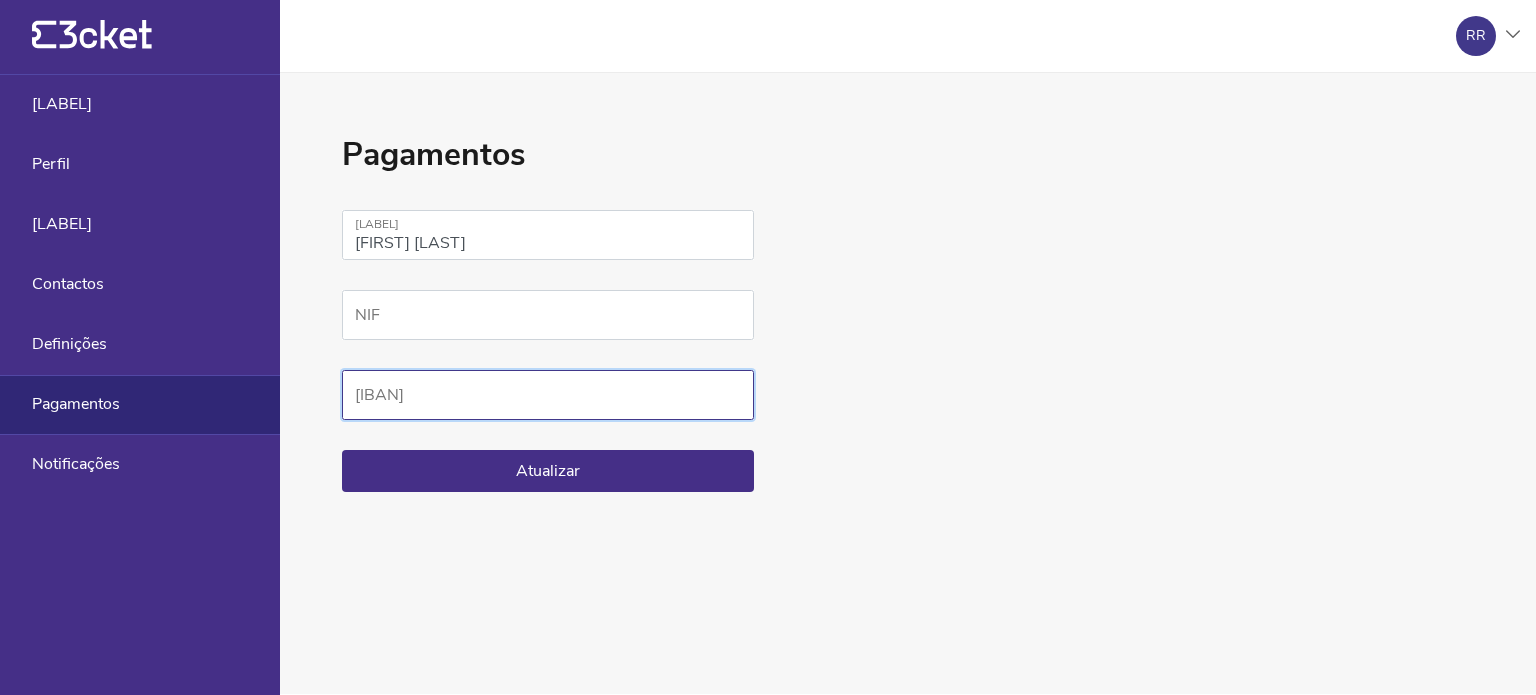paste on "[IBAN]" 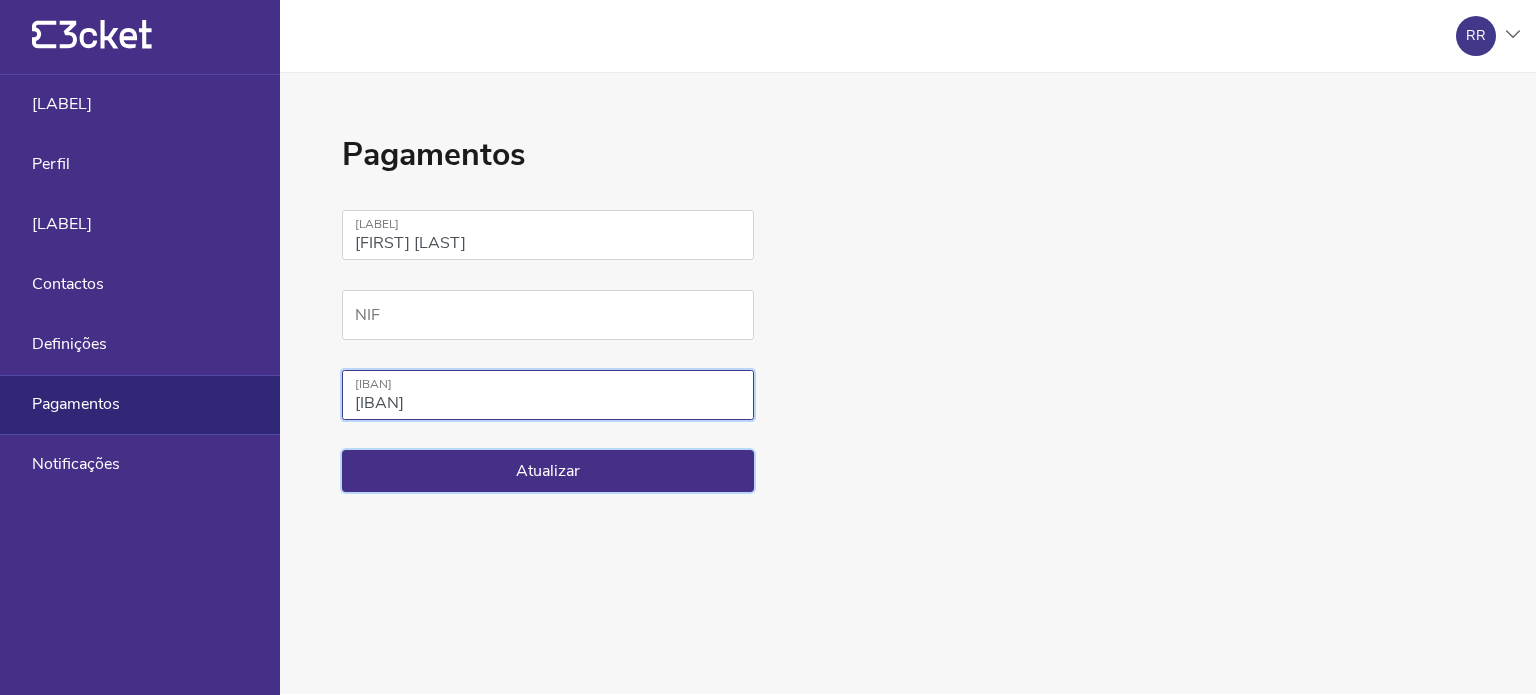 type on "[IBAN]" 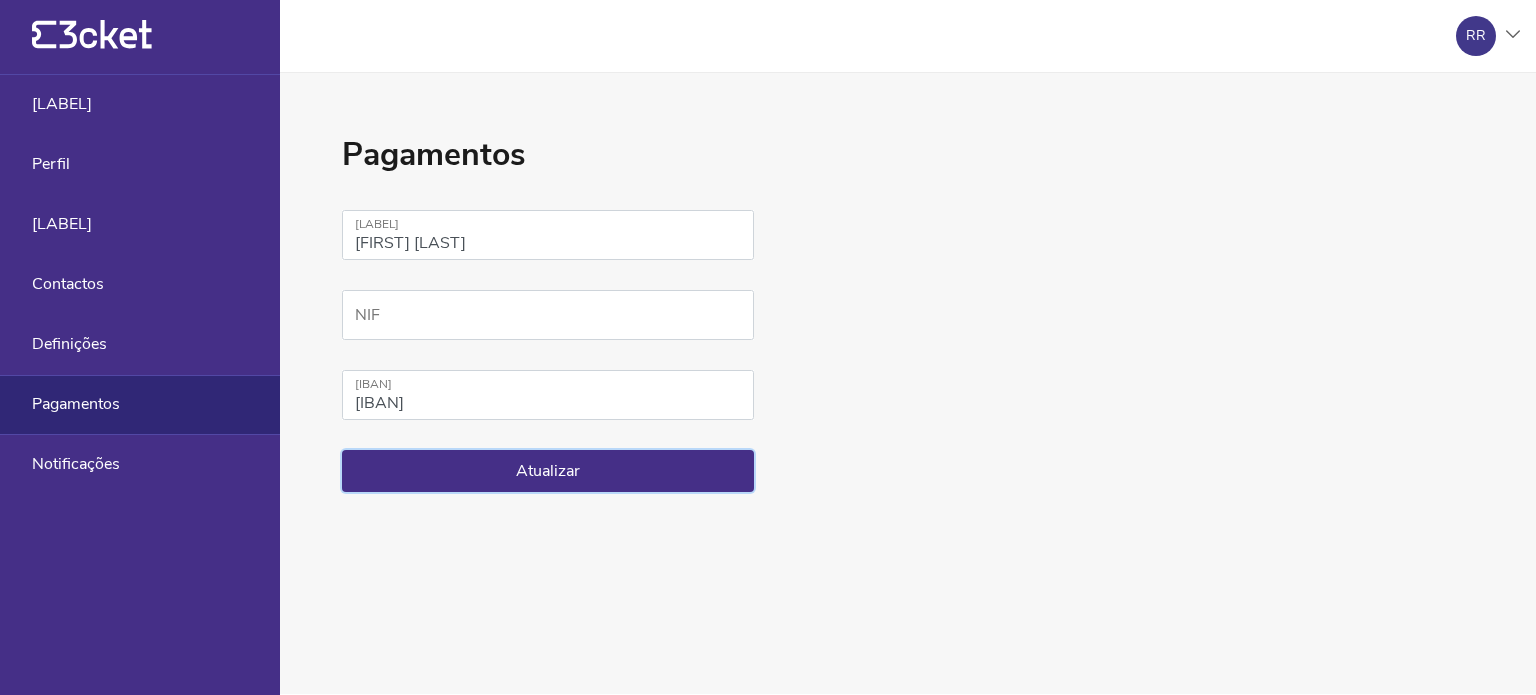 click on "Atualizar" at bounding box center [548, 471] 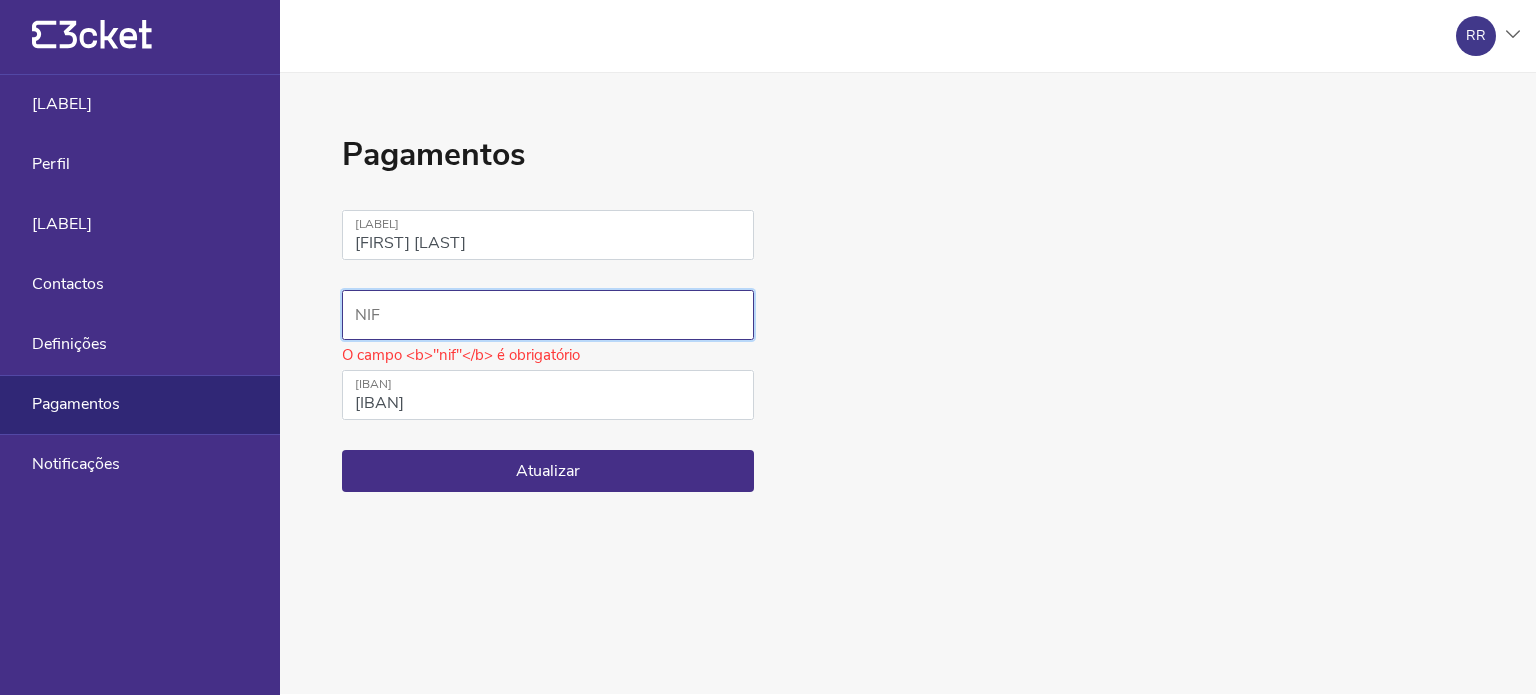 click on "NIF" at bounding box center [548, 315] 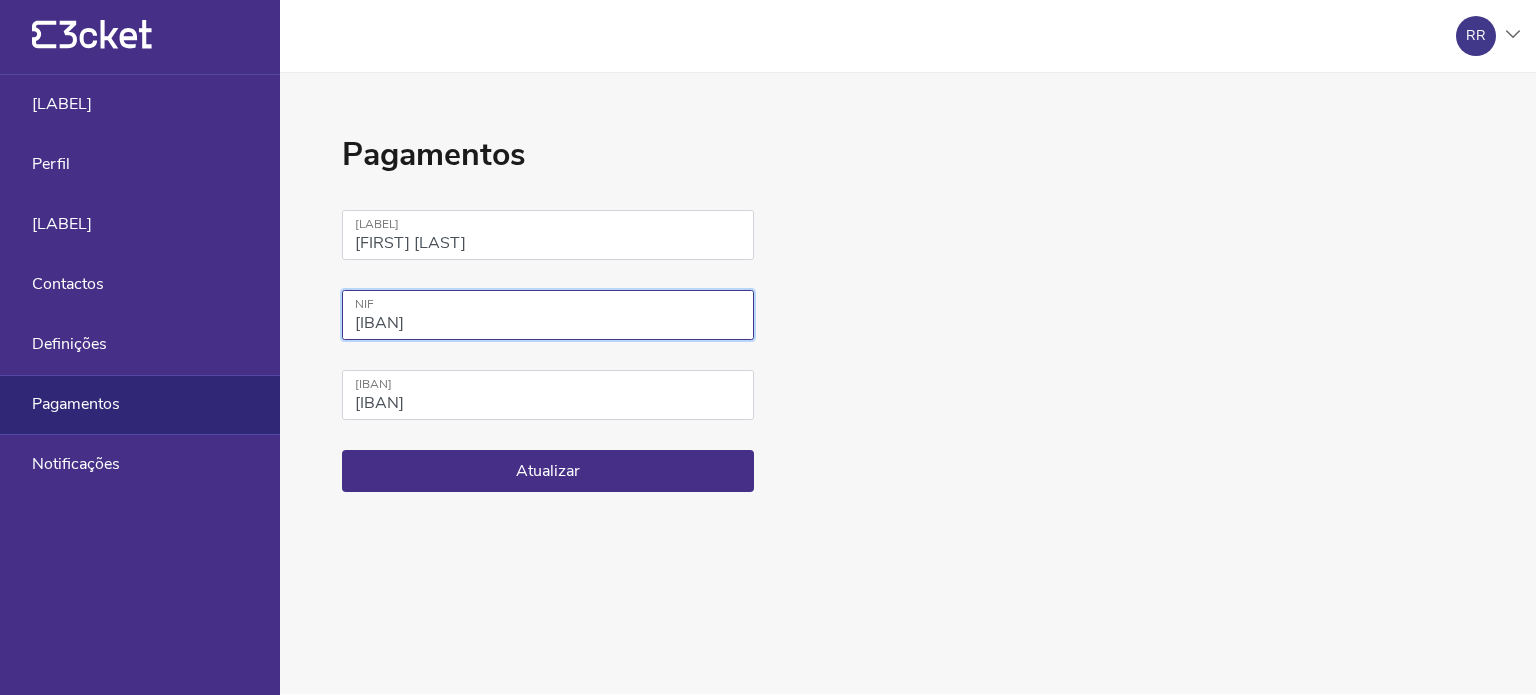 type on "[IBAN]" 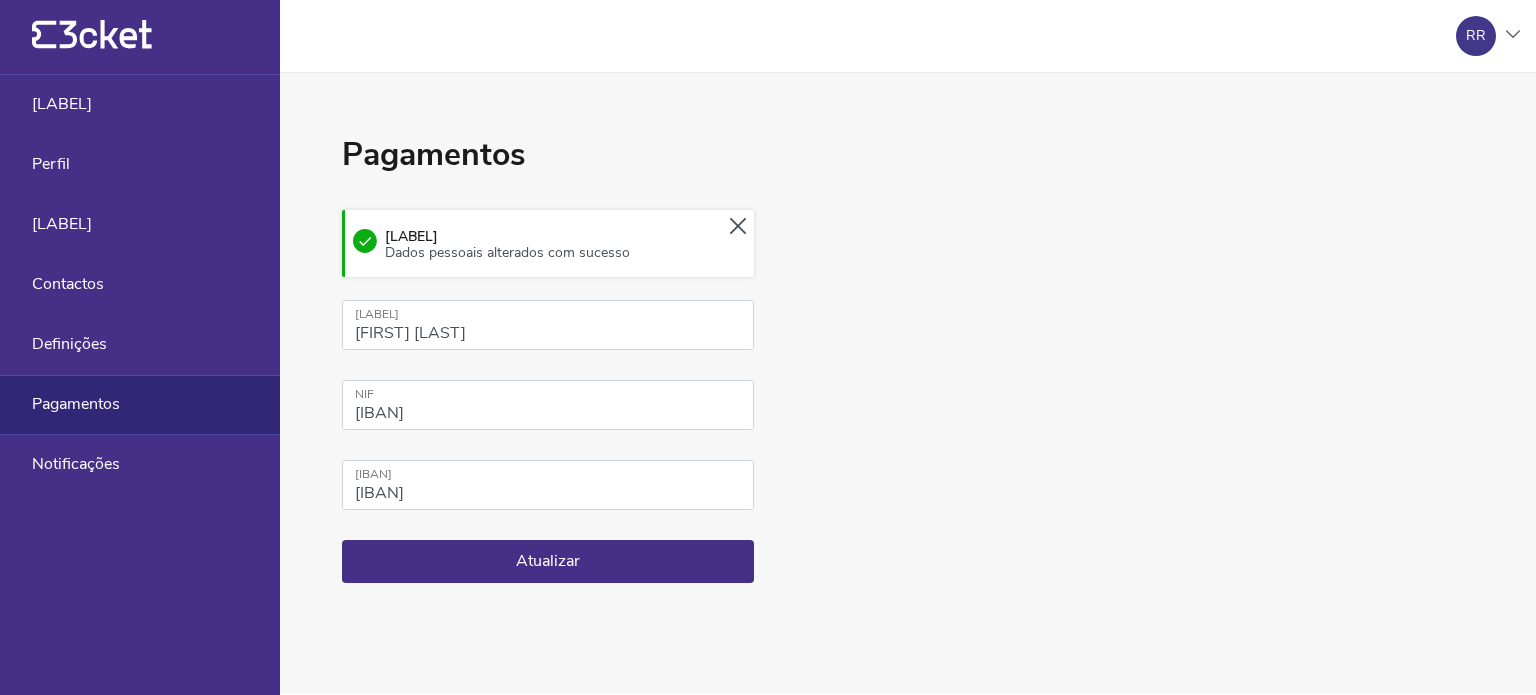 click at bounding box center [738, 228] 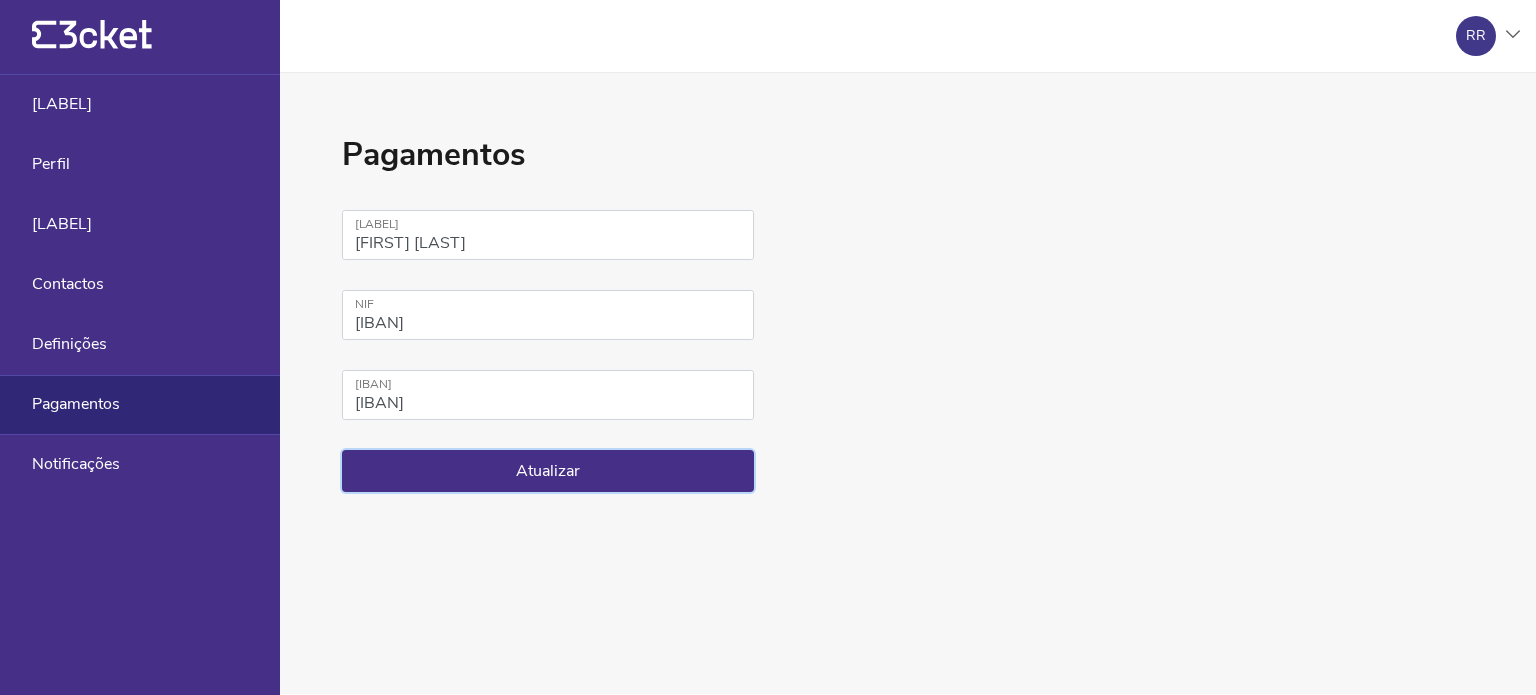click on "Atualizar" at bounding box center [548, 471] 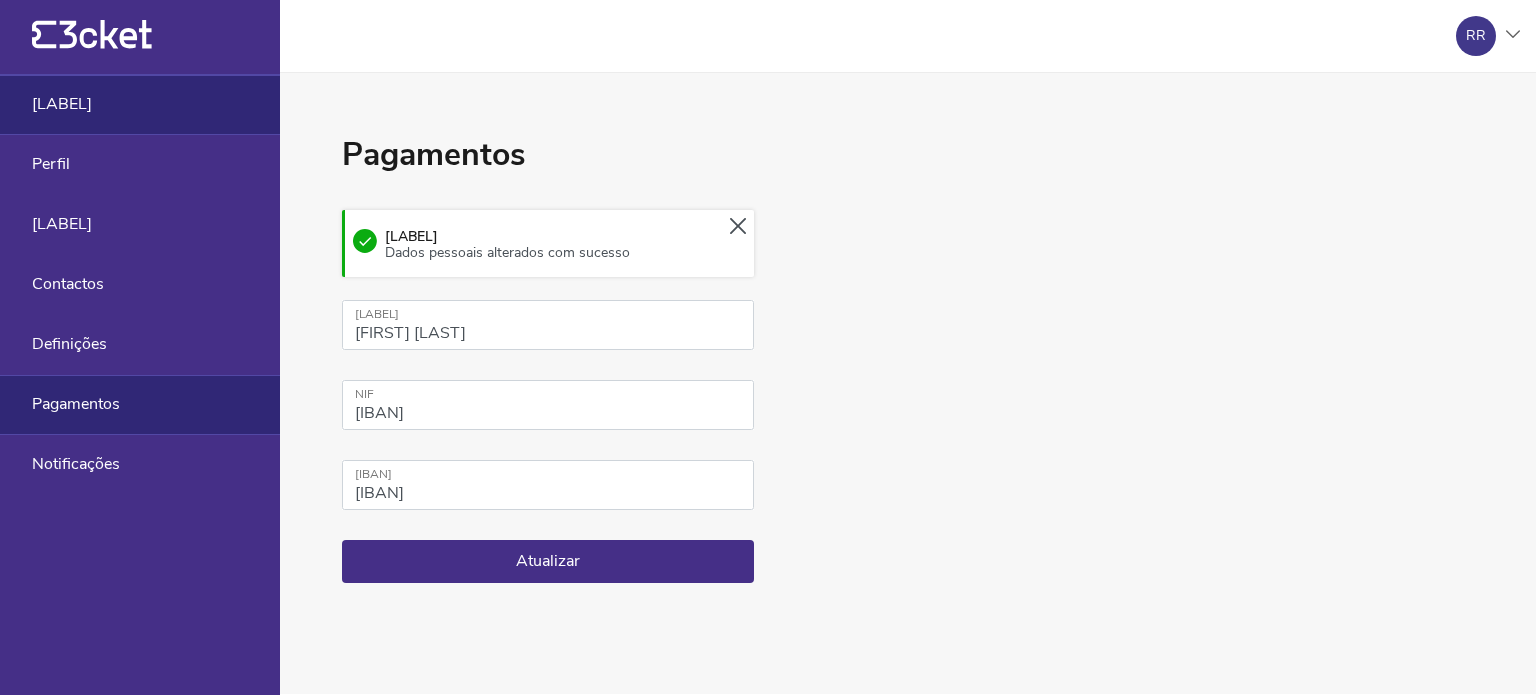 click on "[LABEL]" at bounding box center [140, 105] 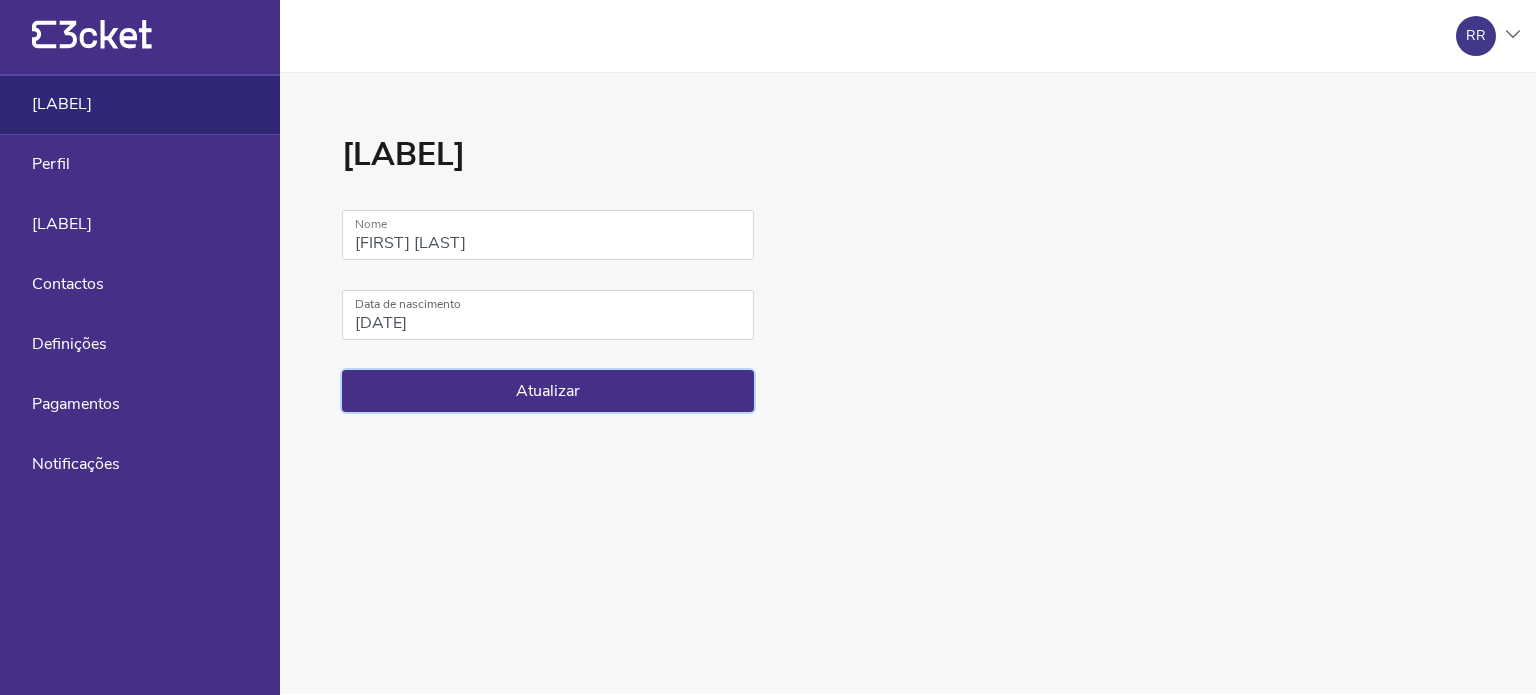 click on "Atualizar" at bounding box center (548, 391) 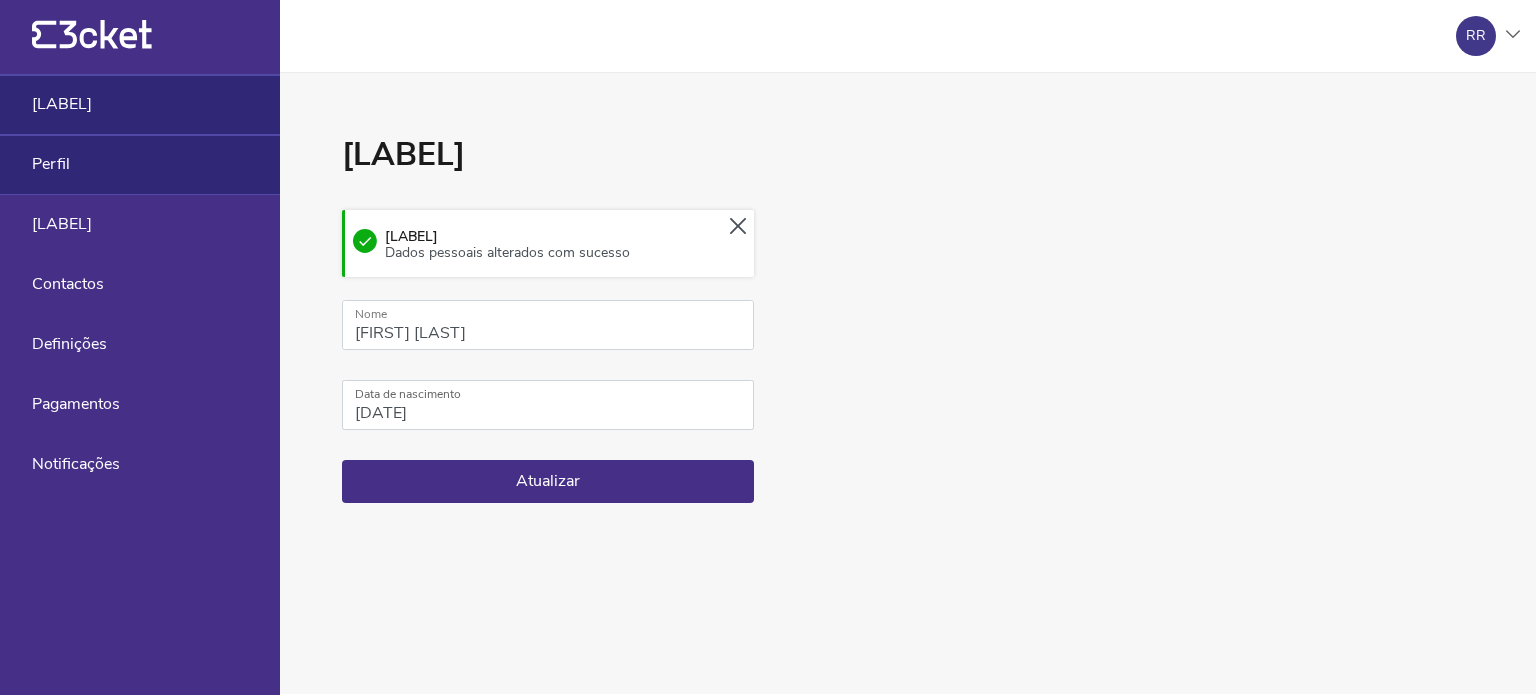 click on "Perfil" at bounding box center (140, 165) 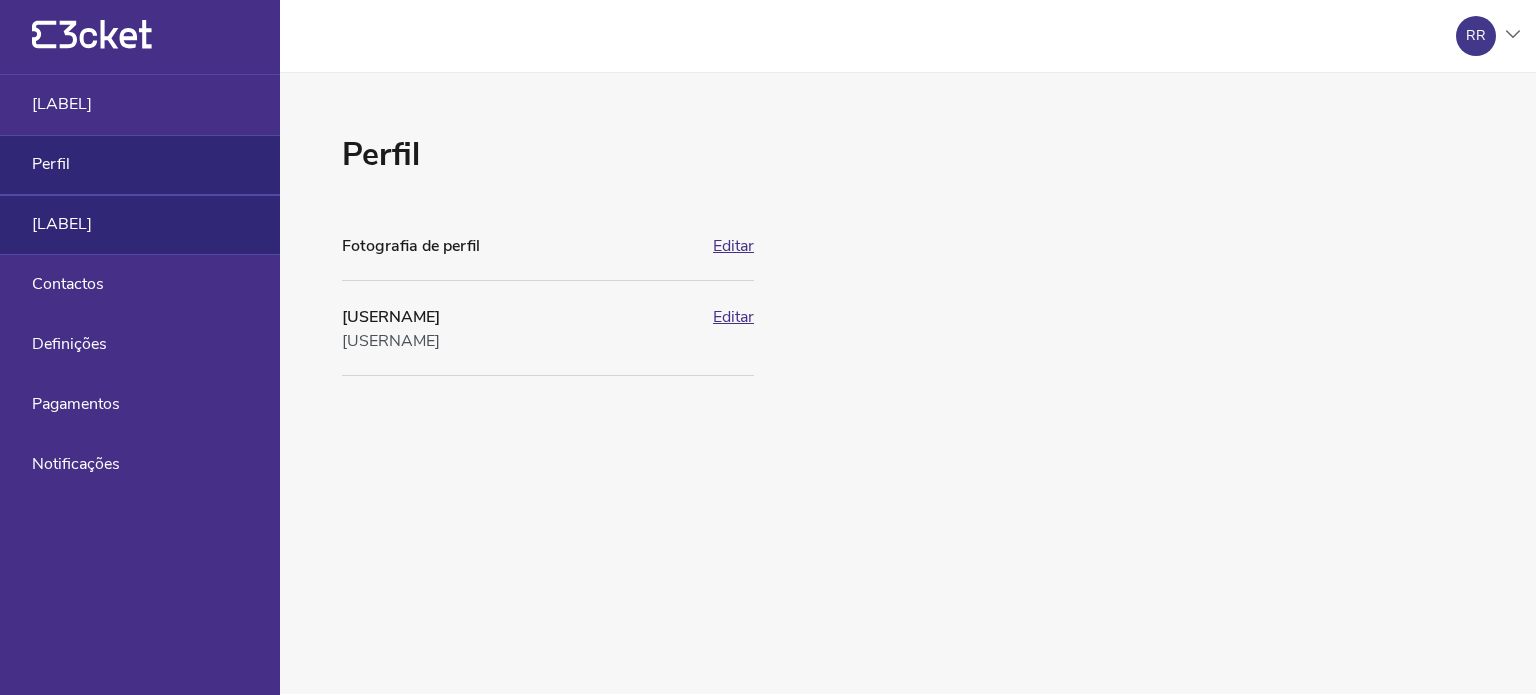 click on "[LABEL]" at bounding box center (62, 224) 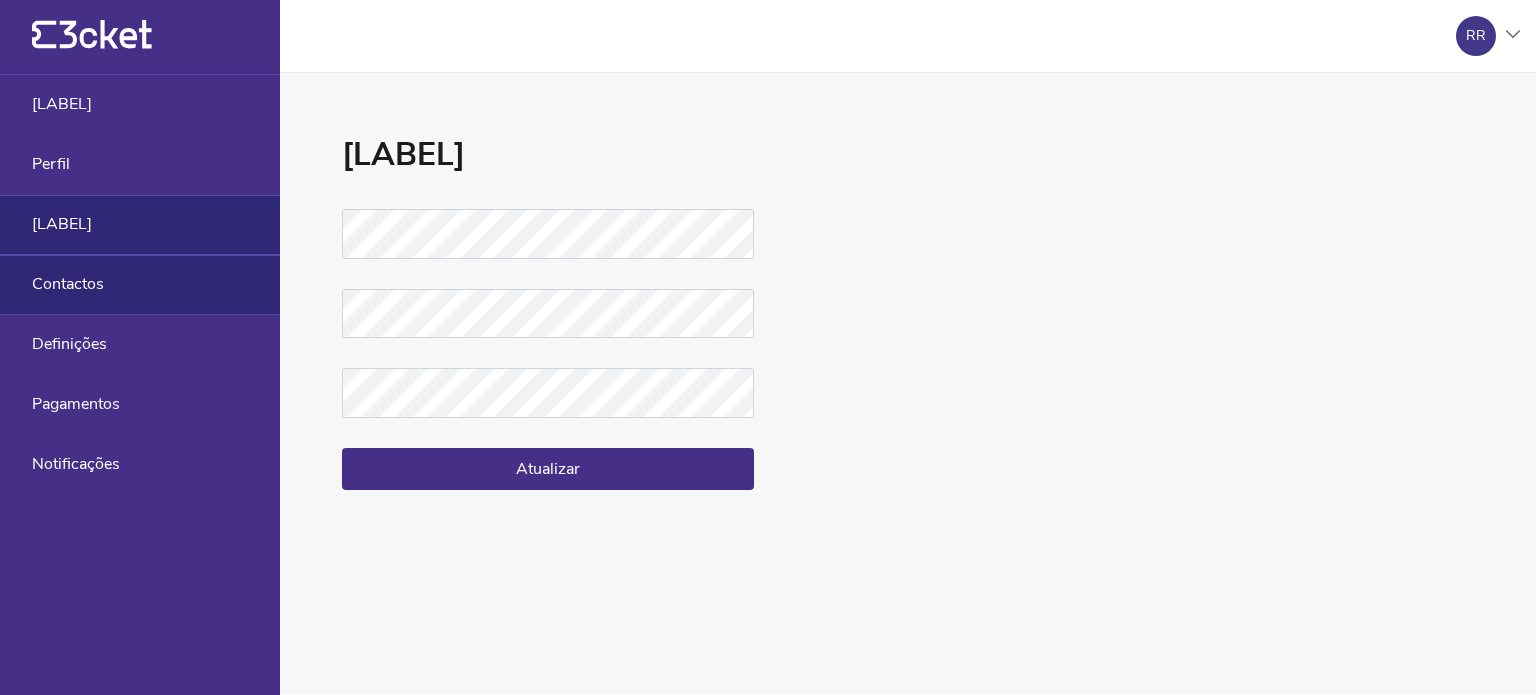 click on "Contactos" at bounding box center [140, 285] 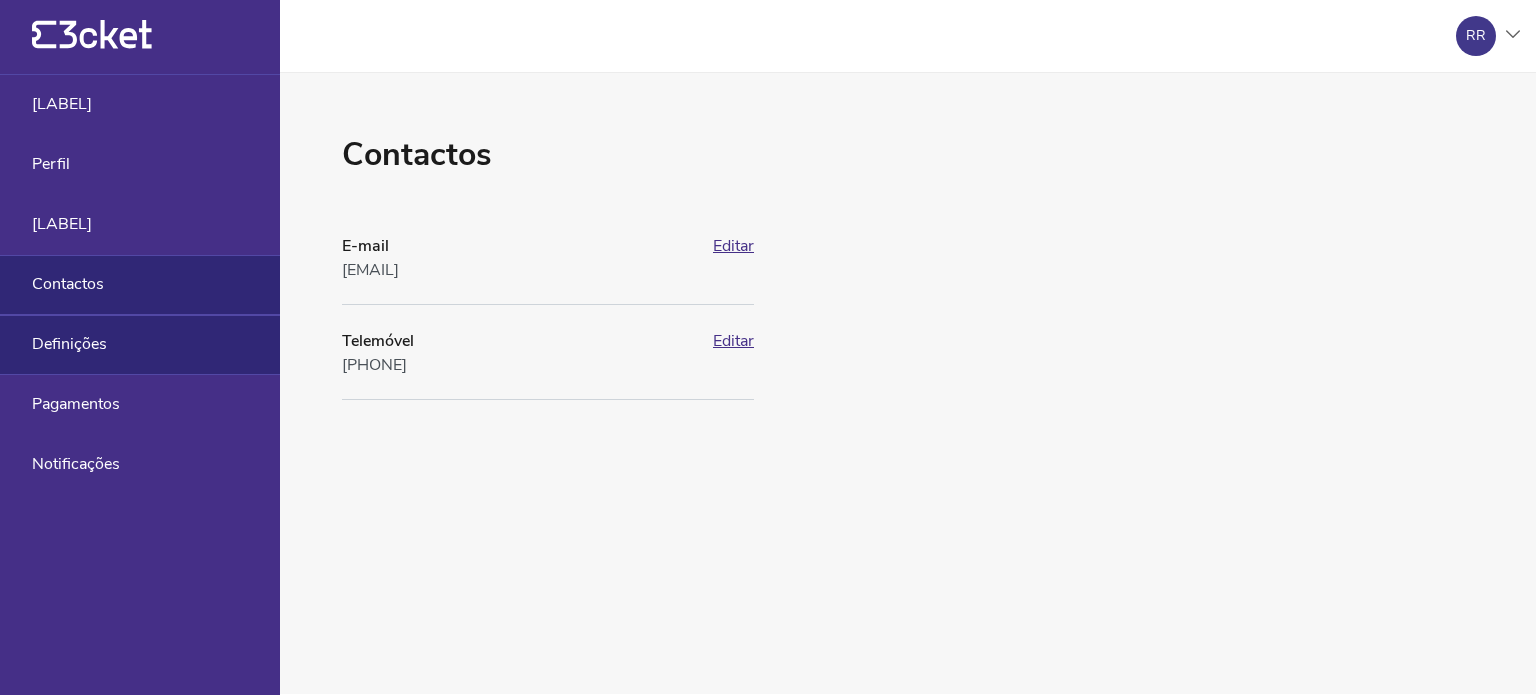 click on "Definições" at bounding box center [140, 345] 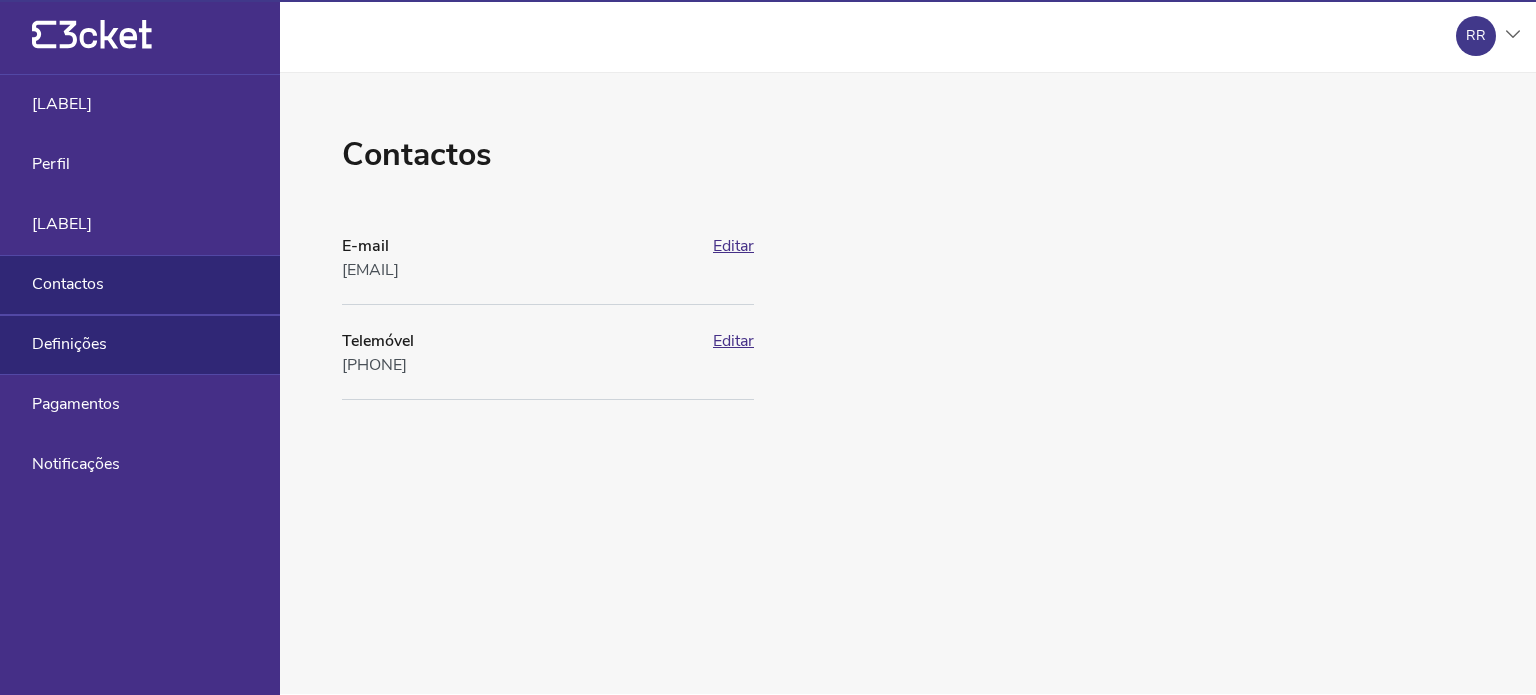 select on "pt_PT" 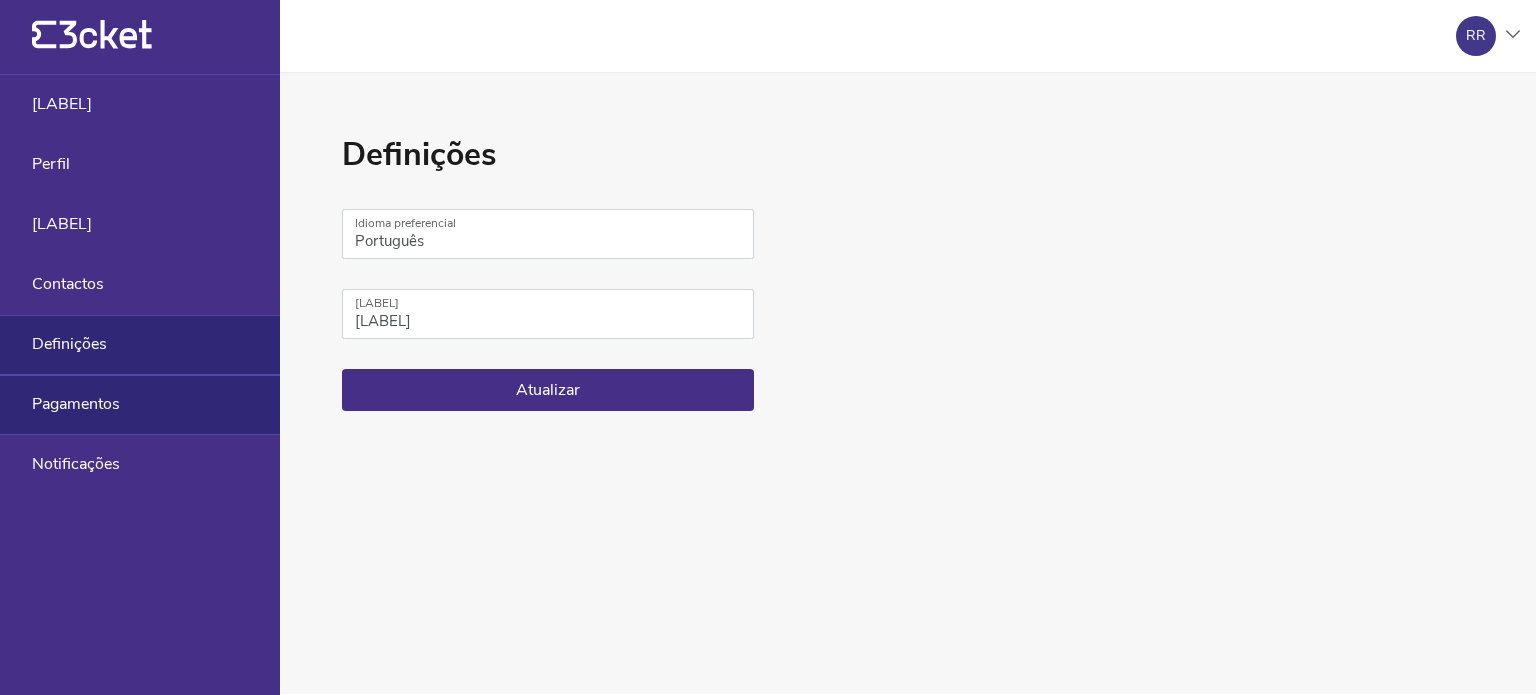 click on "Pagamentos" at bounding box center [140, 405] 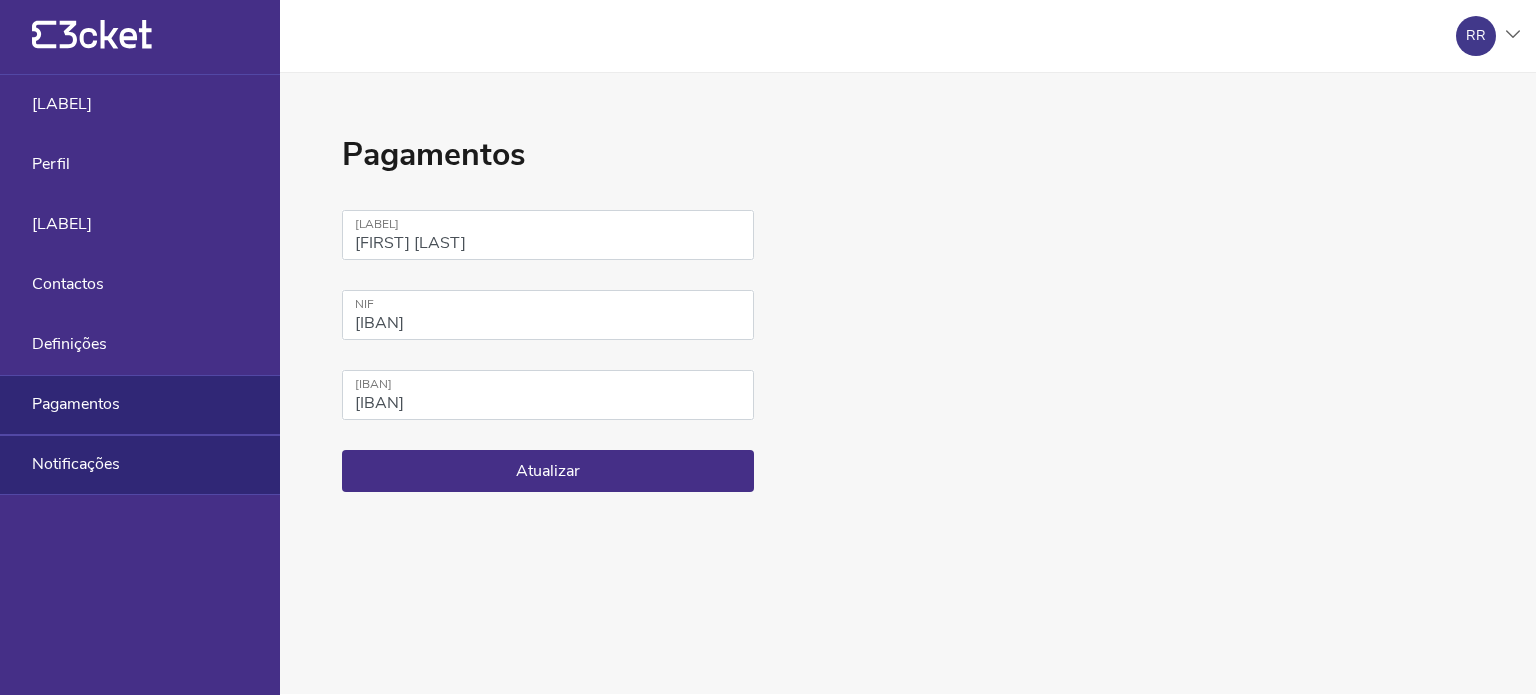 click on "Notificações" at bounding box center (140, 465) 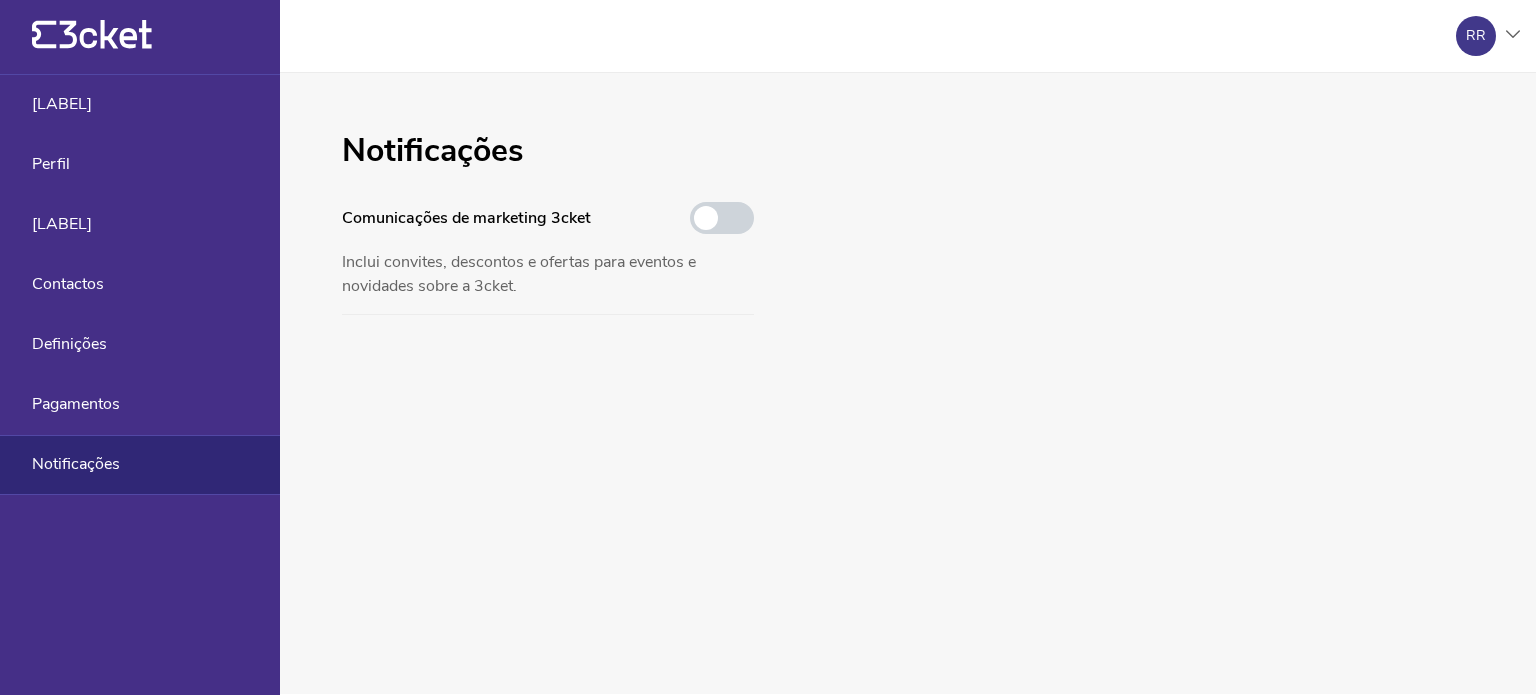 click at bounding box center [722, 218] 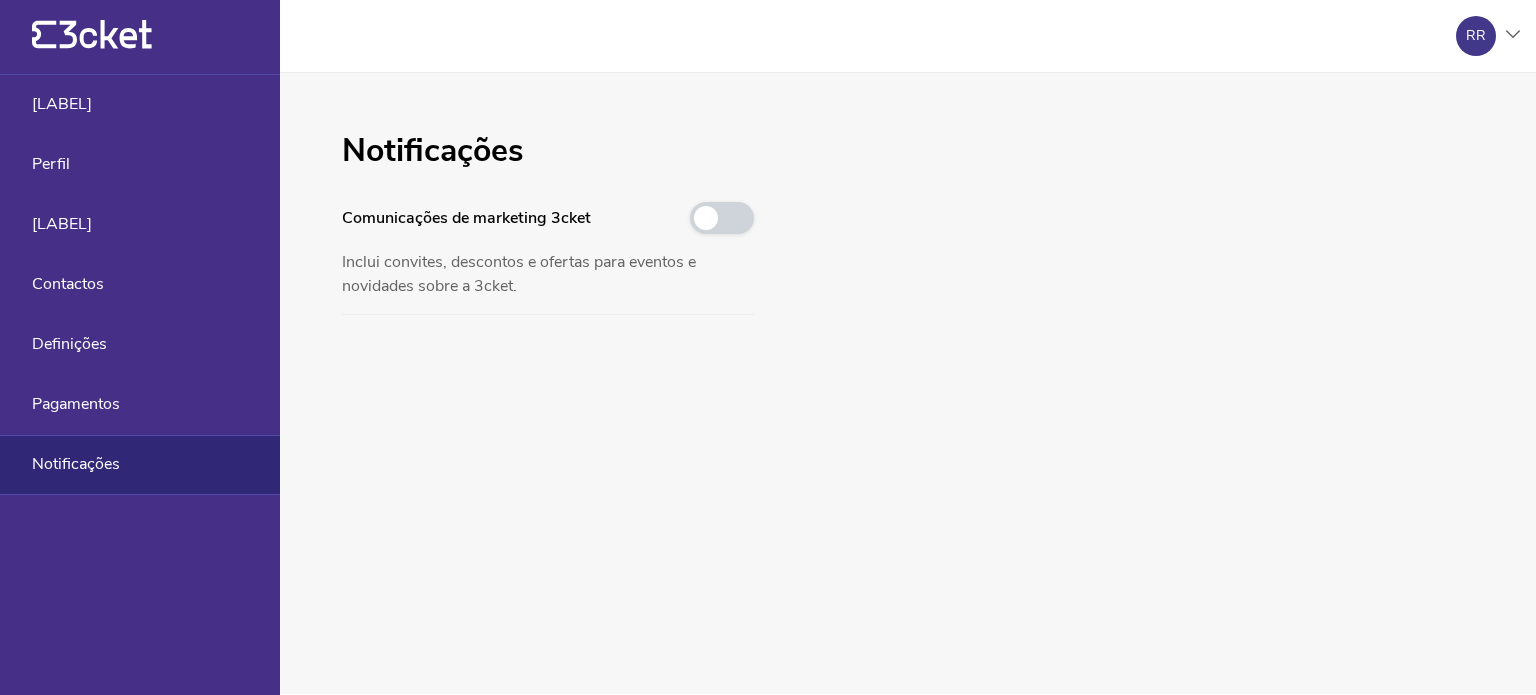 click at bounding box center [690, 216] 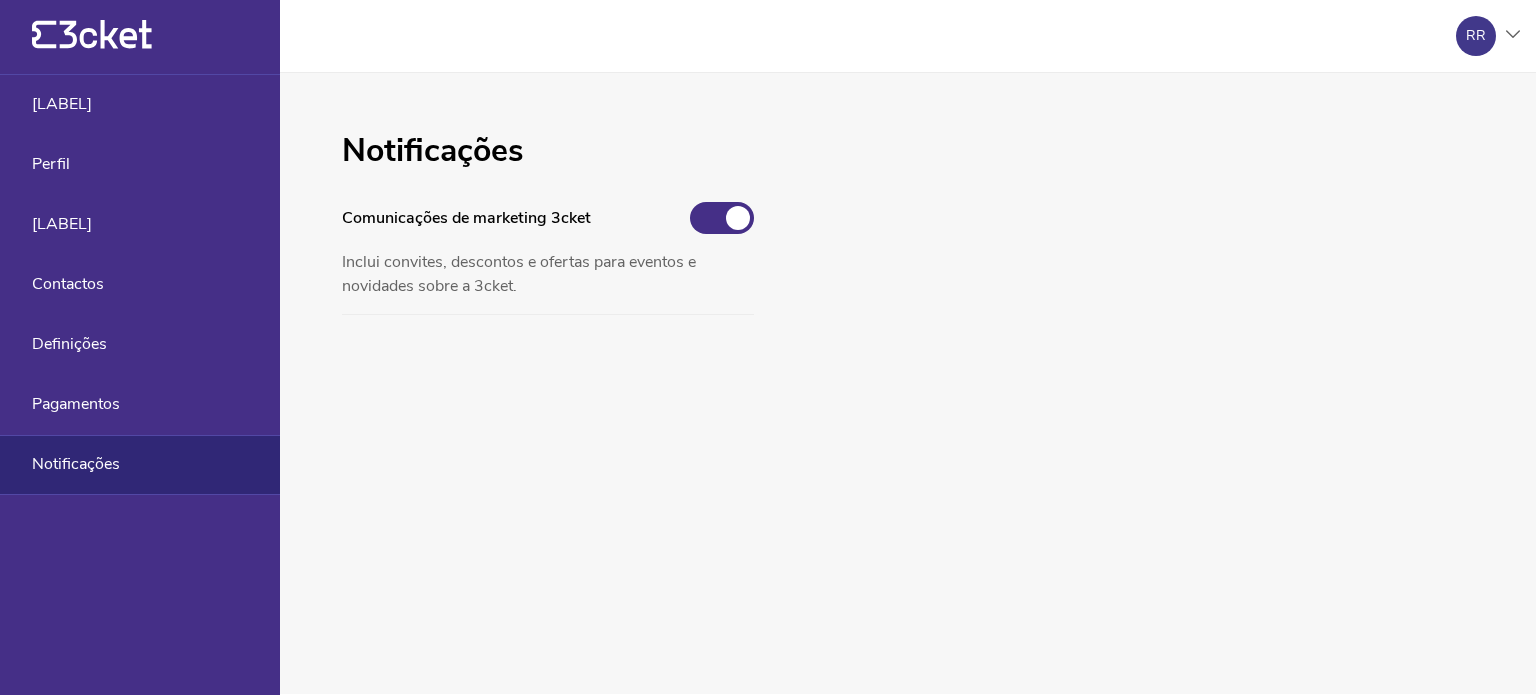 click 